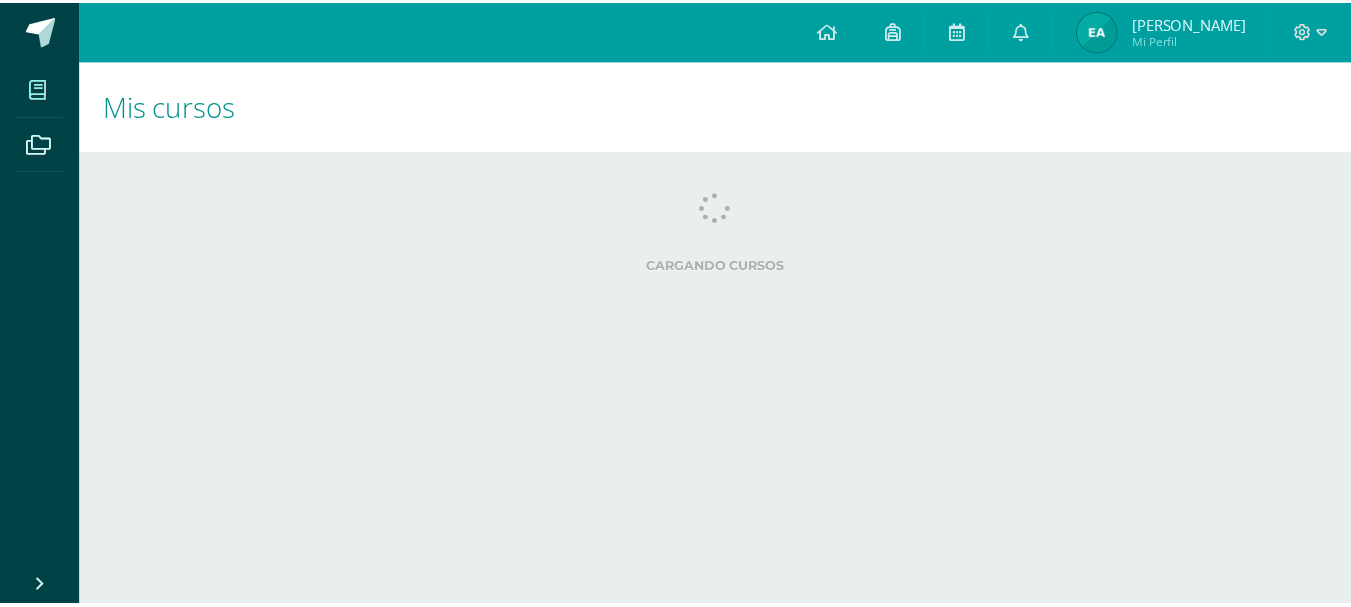 scroll, scrollTop: 0, scrollLeft: 0, axis: both 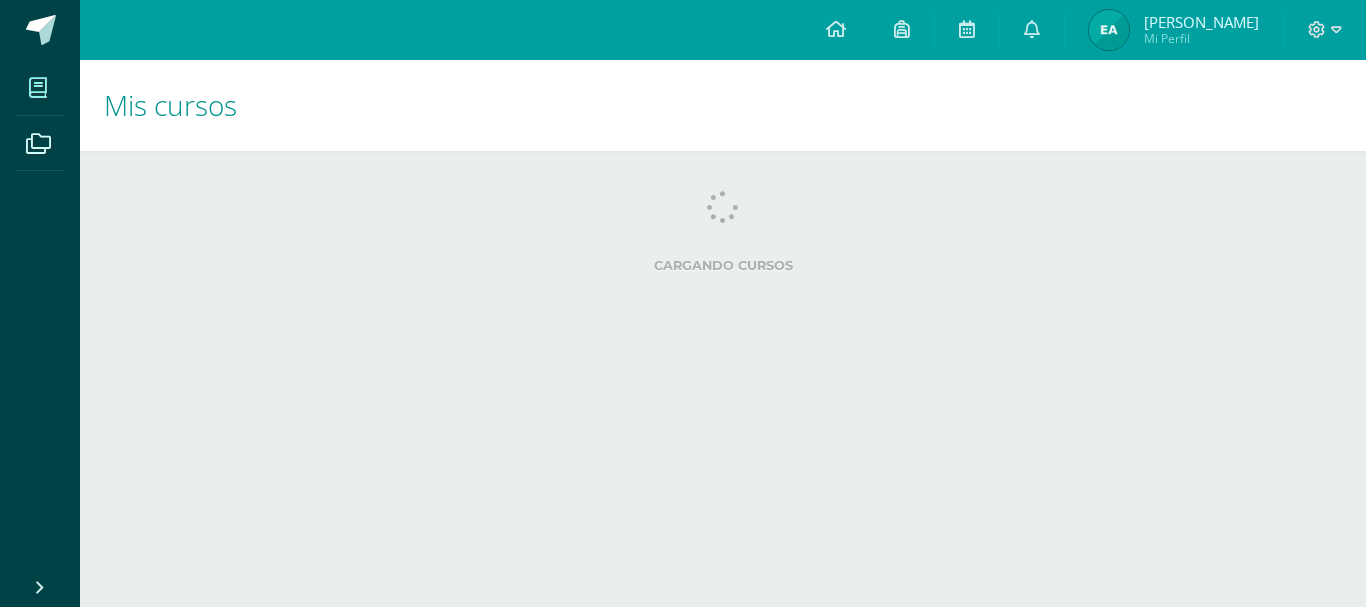 click on "Mis cursos Archivos Cerrar panel
Álgebra
Cuarto
Bachillerato
"B"
Ciencias Sociales y Formación Ciudadana
Cuarto
Bachillerato
"B"
Computación Aplicada
Cuarto
Bachillerato
"B"
Educación Física
Cuarto
Bachillerato
"B"
Expresión Artística
Cuarto
Bachillerato
"B"
Filosofía" at bounding box center (683, 160) 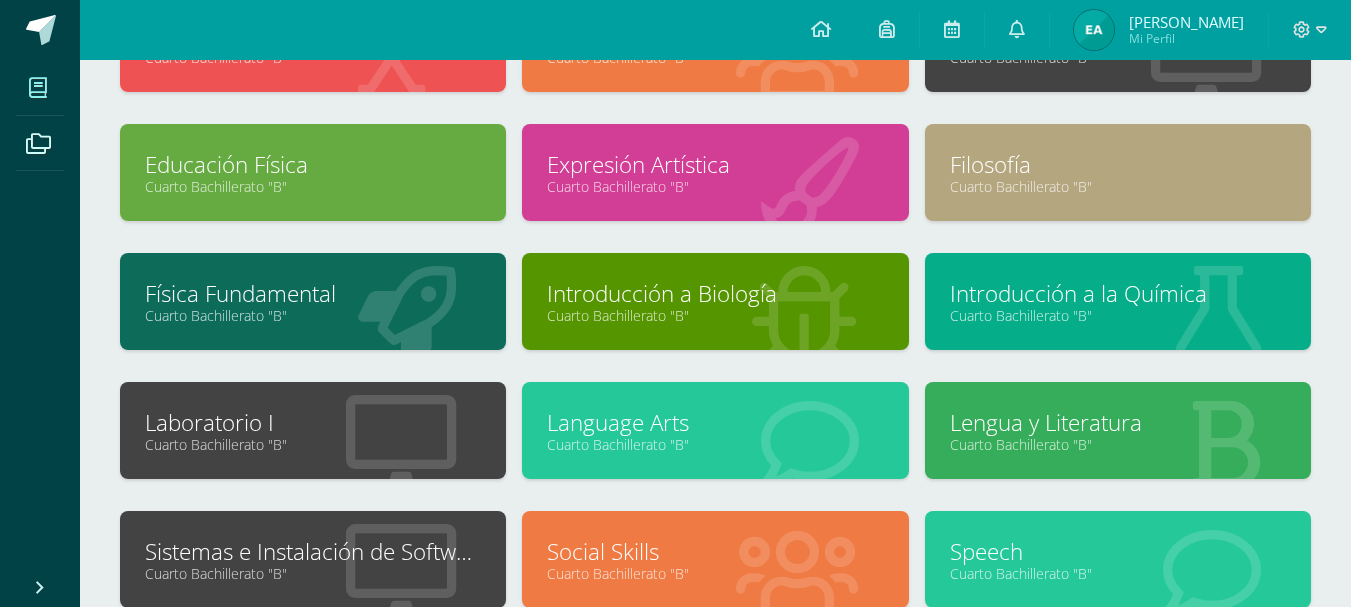 scroll, scrollTop: 208, scrollLeft: 0, axis: vertical 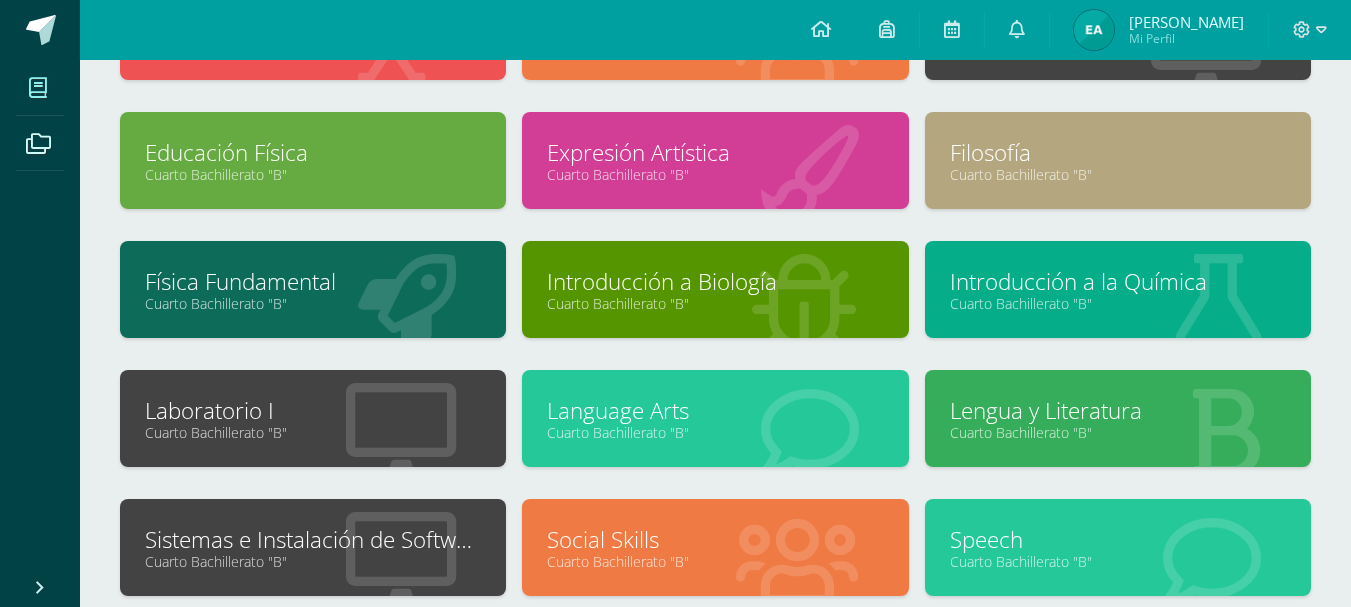 click on "Física Fundamental" at bounding box center (313, 281) 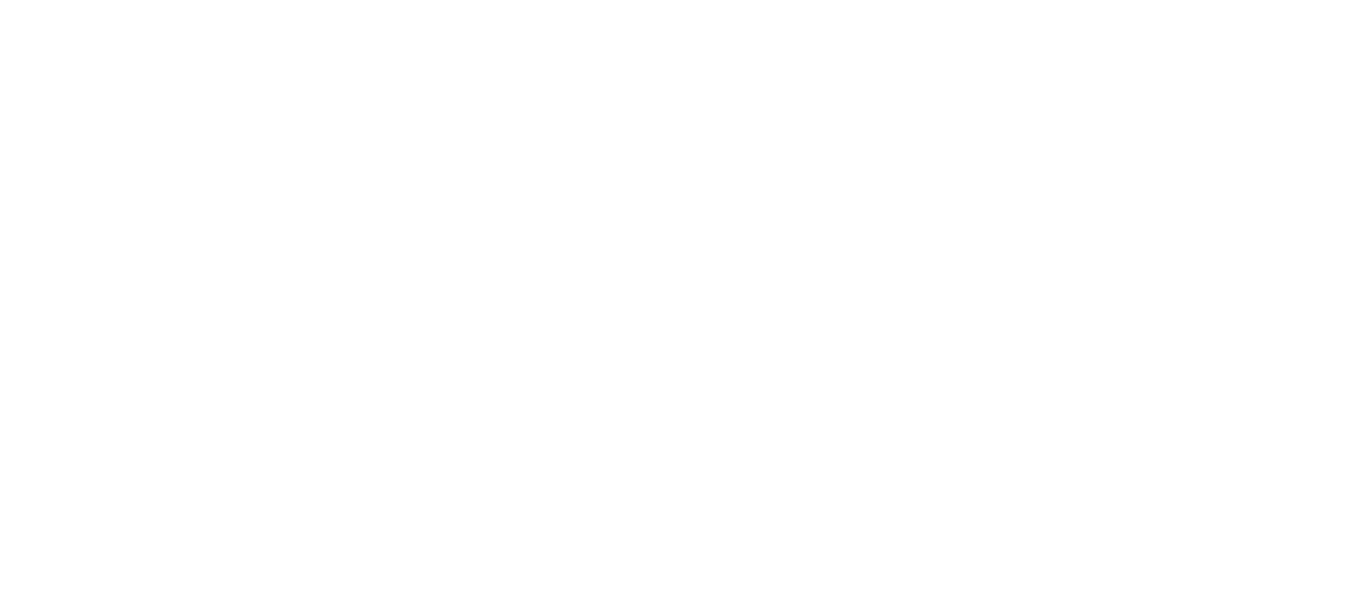 scroll, scrollTop: 0, scrollLeft: 0, axis: both 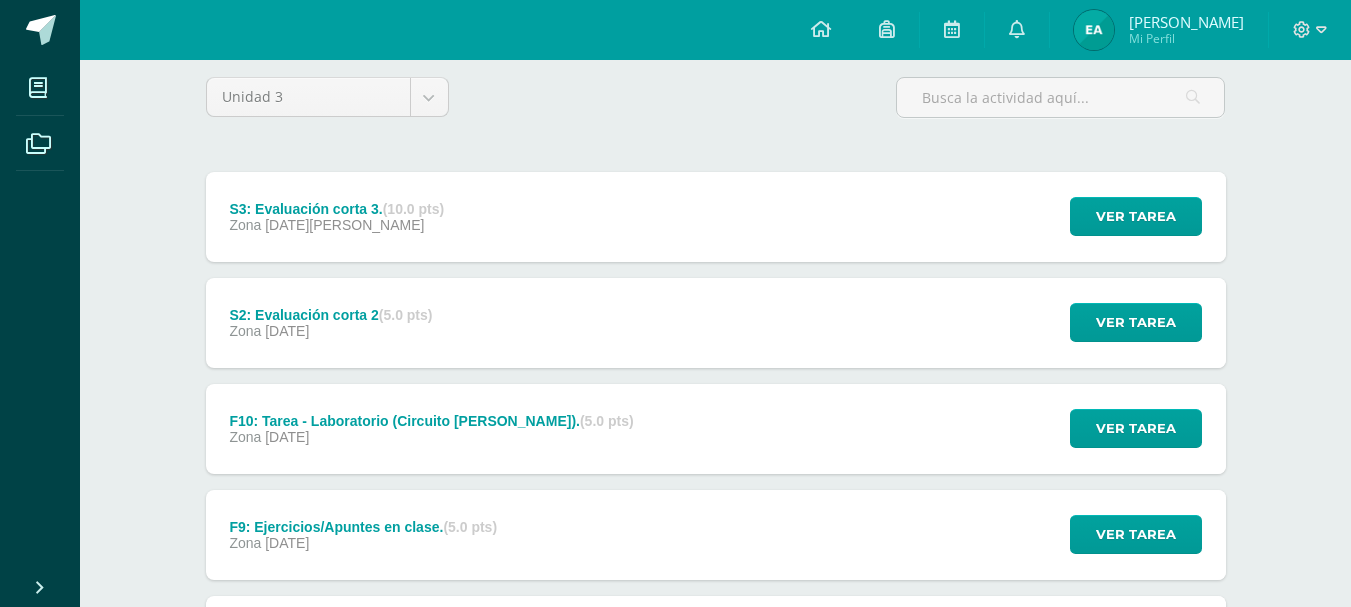 click on "S3: Evaluación corta 3.  (10.0 pts)
Zona
08 de Agosto
Ver tarea
S3: Evaluación corta 3.
Física Fundamental
Cargando contenido" at bounding box center [716, 217] 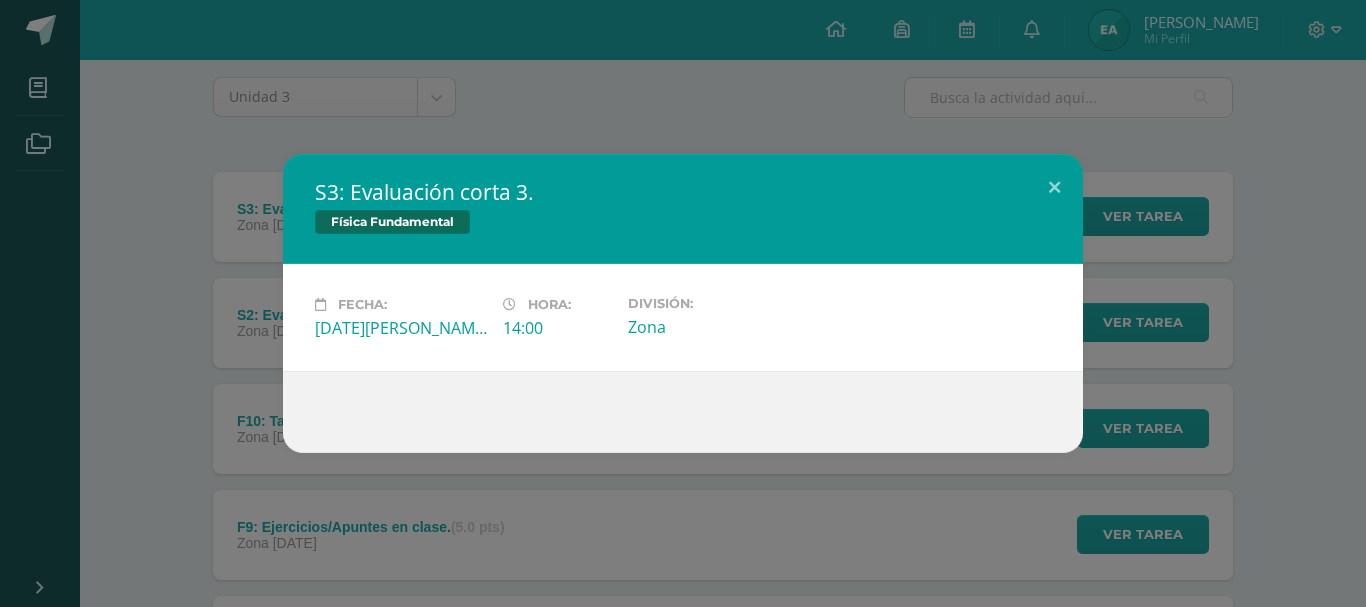click on "S3: Evaluación corta 3.
Física Fundamental
Fecha:
Viernes 08 de Agosto
Hora:
14:00
División:" at bounding box center (683, 303) 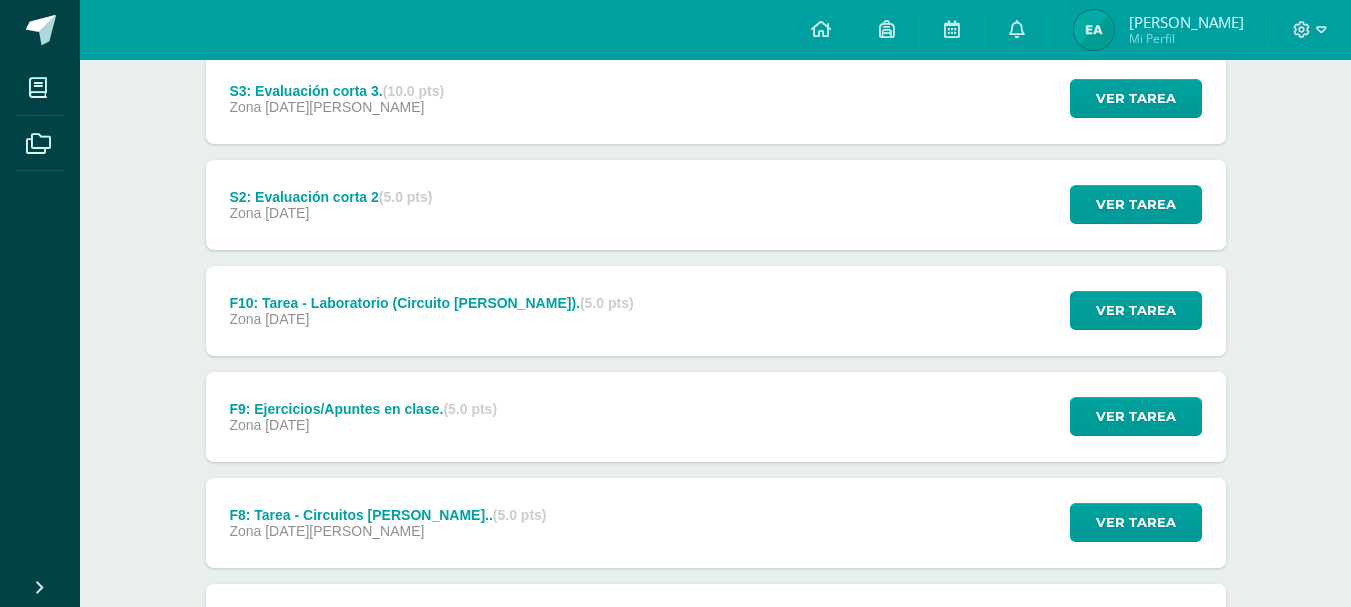 scroll, scrollTop: 283, scrollLeft: 0, axis: vertical 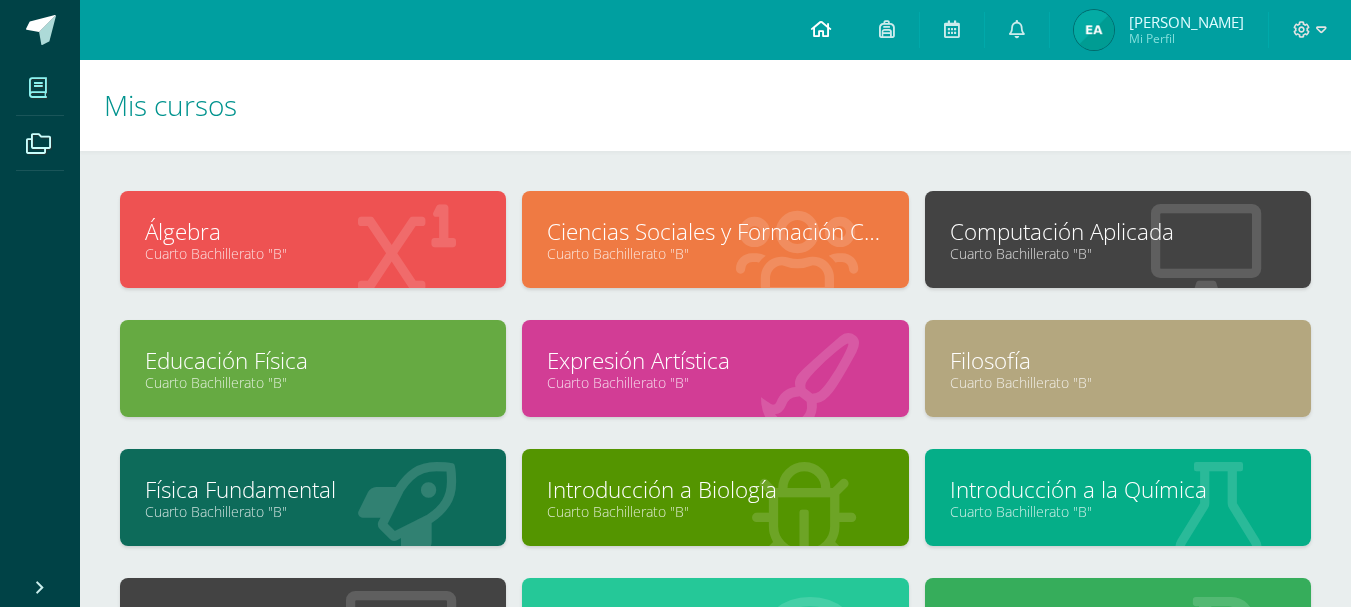 click at bounding box center [821, 29] 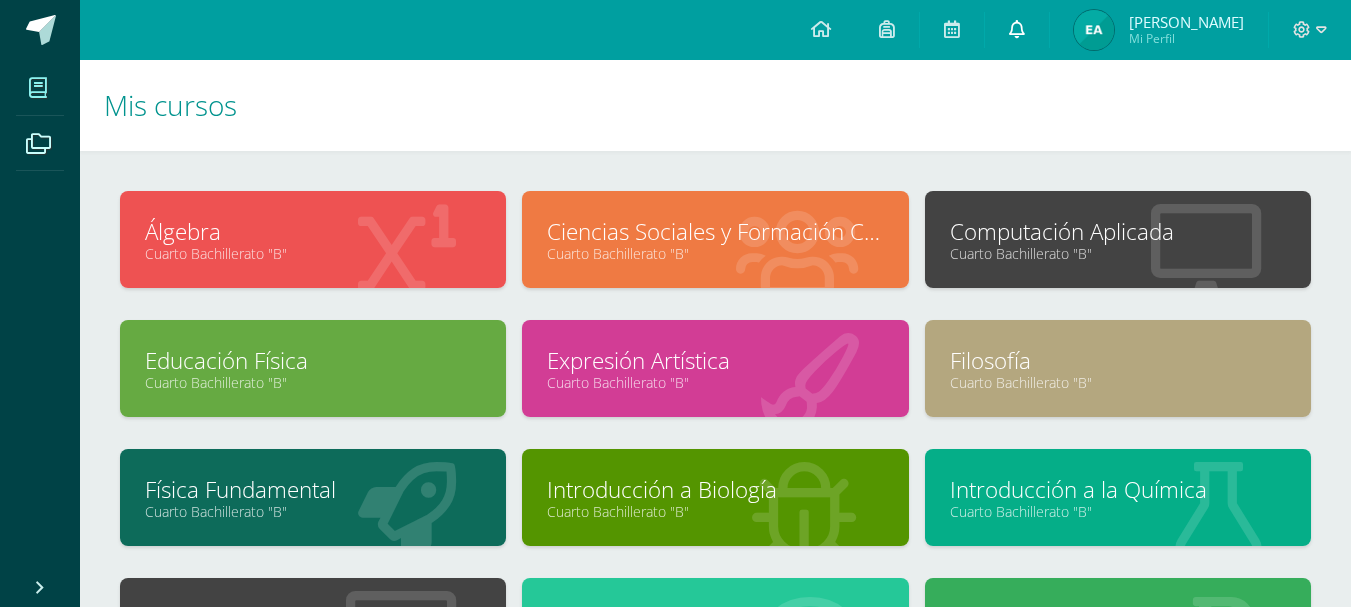 click at bounding box center (1017, 29) 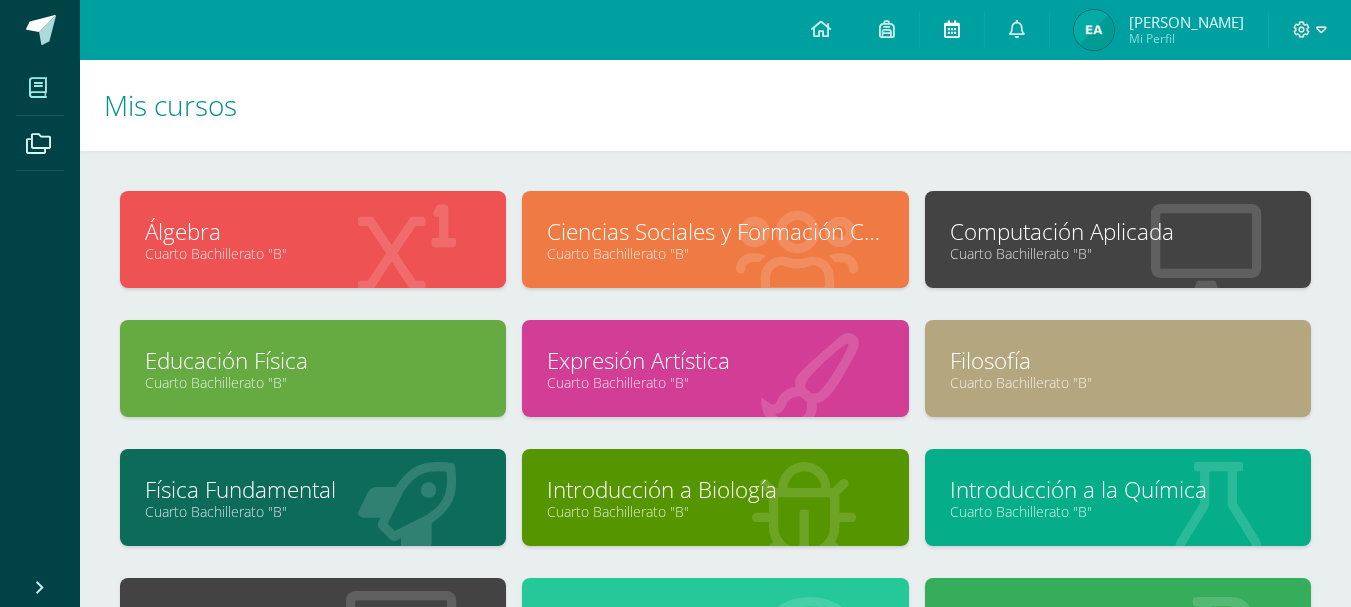 click at bounding box center (952, 29) 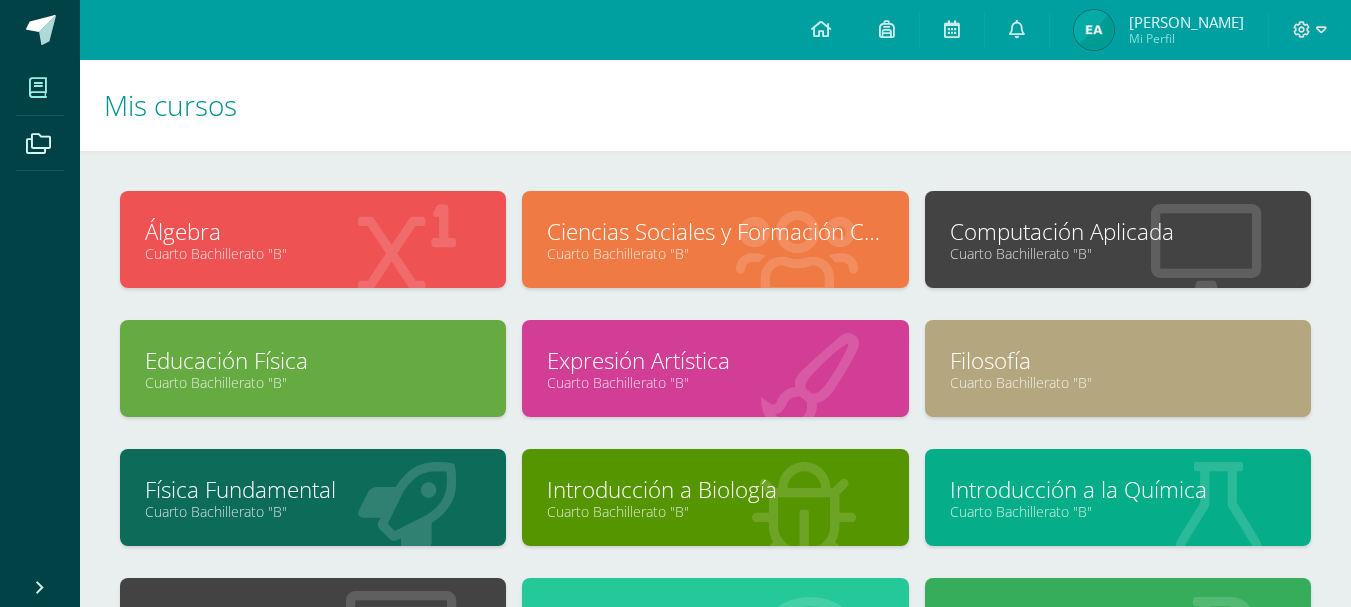 drag, startPoint x: 957, startPoint y: 32, endPoint x: 846, endPoint y: 146, distance: 159.11317 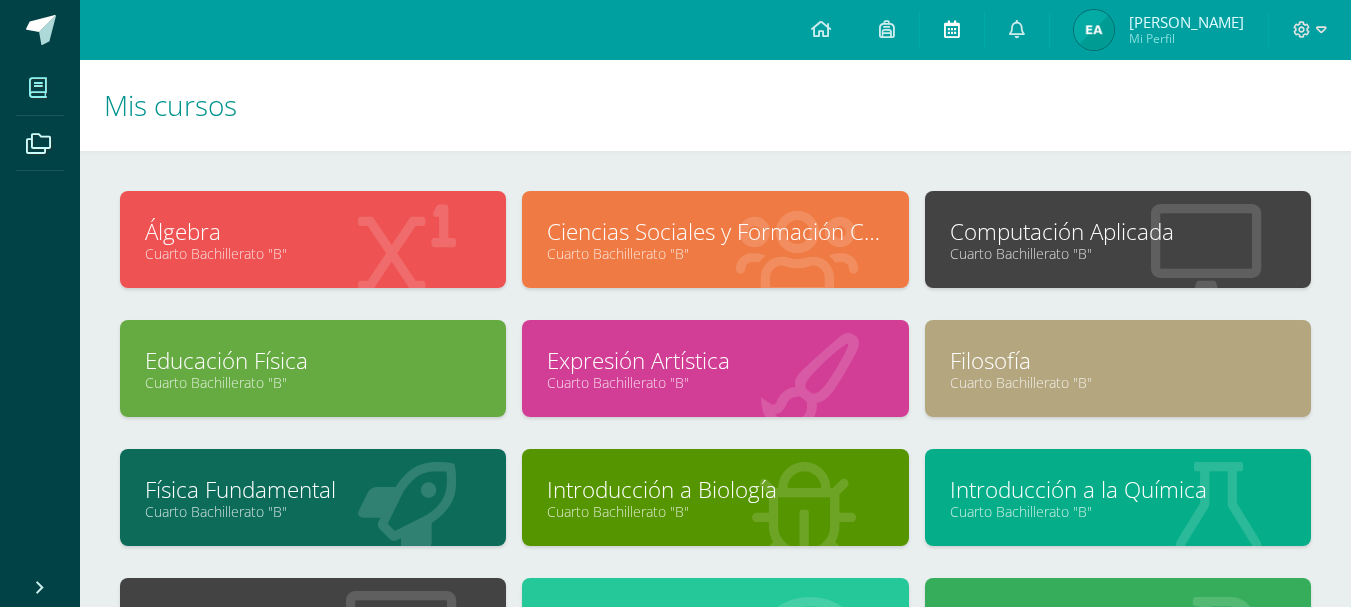 click at bounding box center [952, 30] 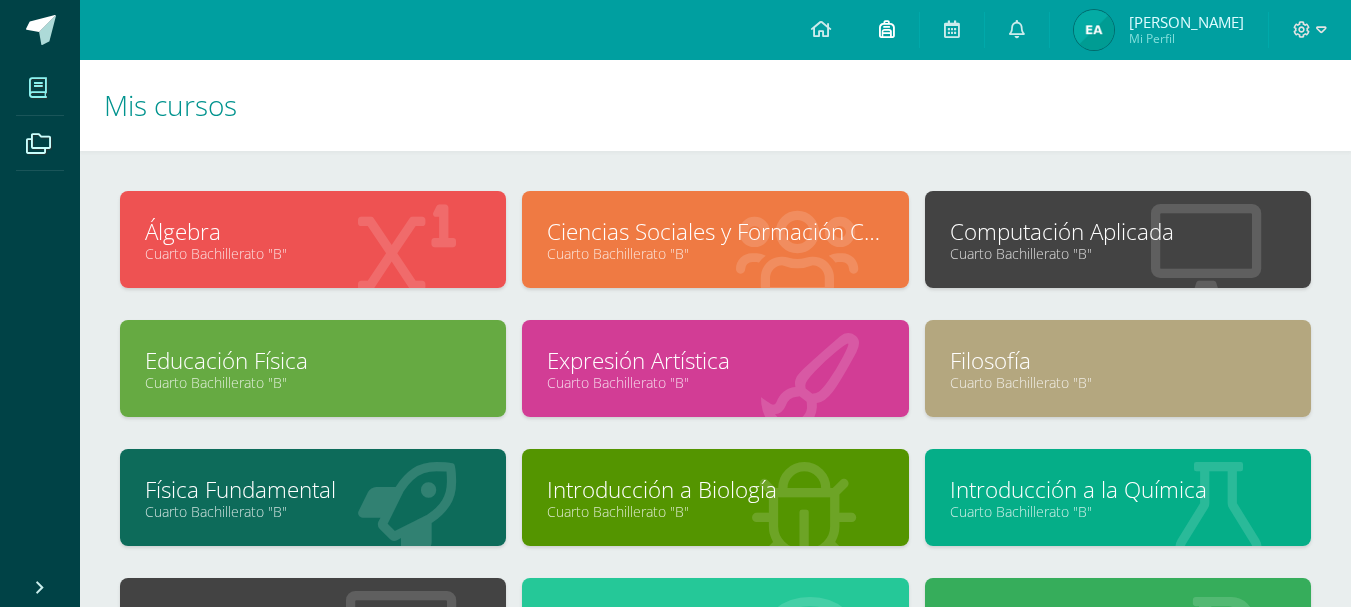 click at bounding box center [887, 29] 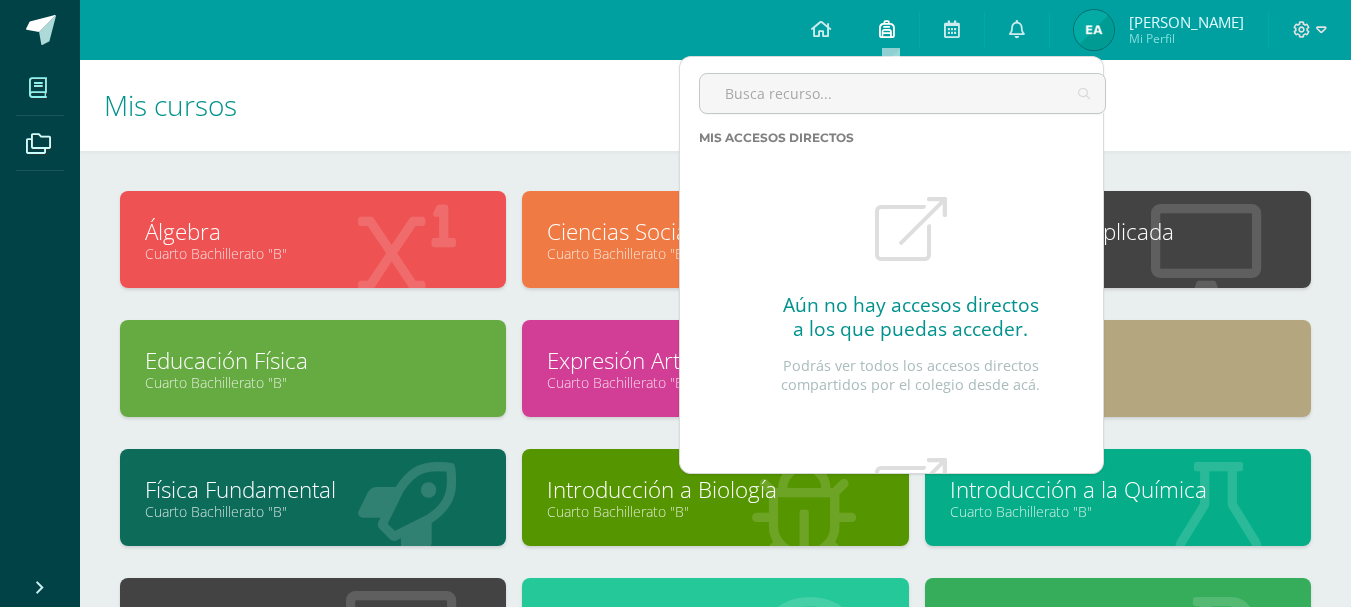 click at bounding box center [887, 29] 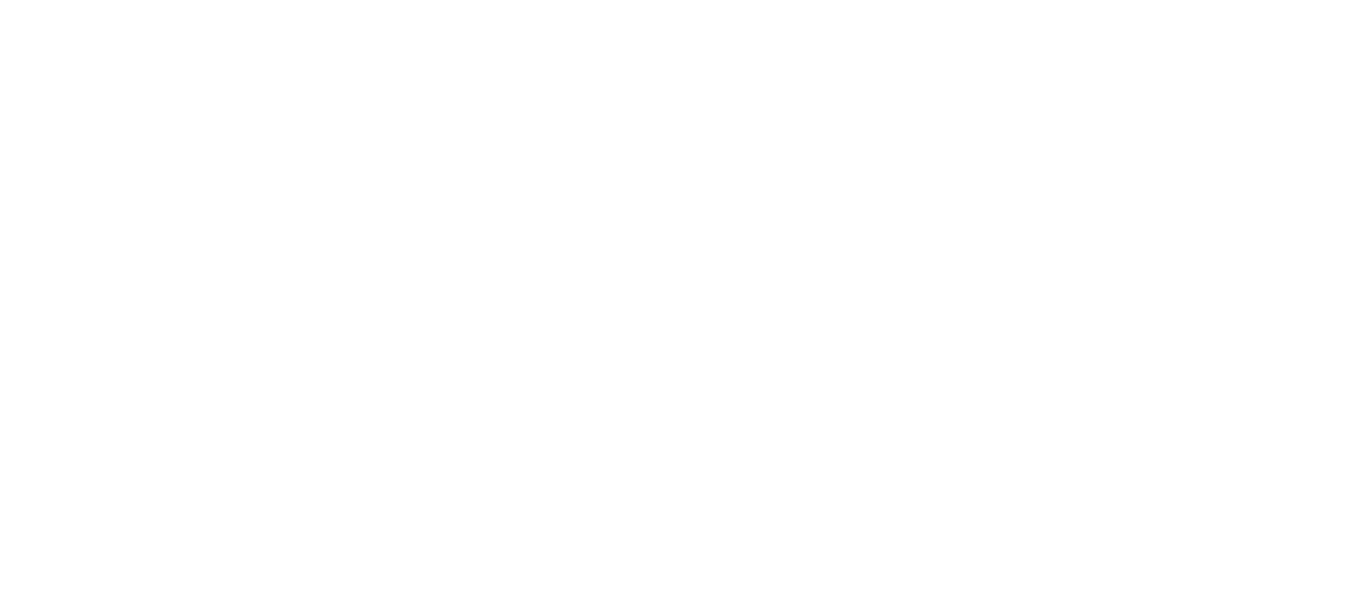 scroll, scrollTop: 0, scrollLeft: 0, axis: both 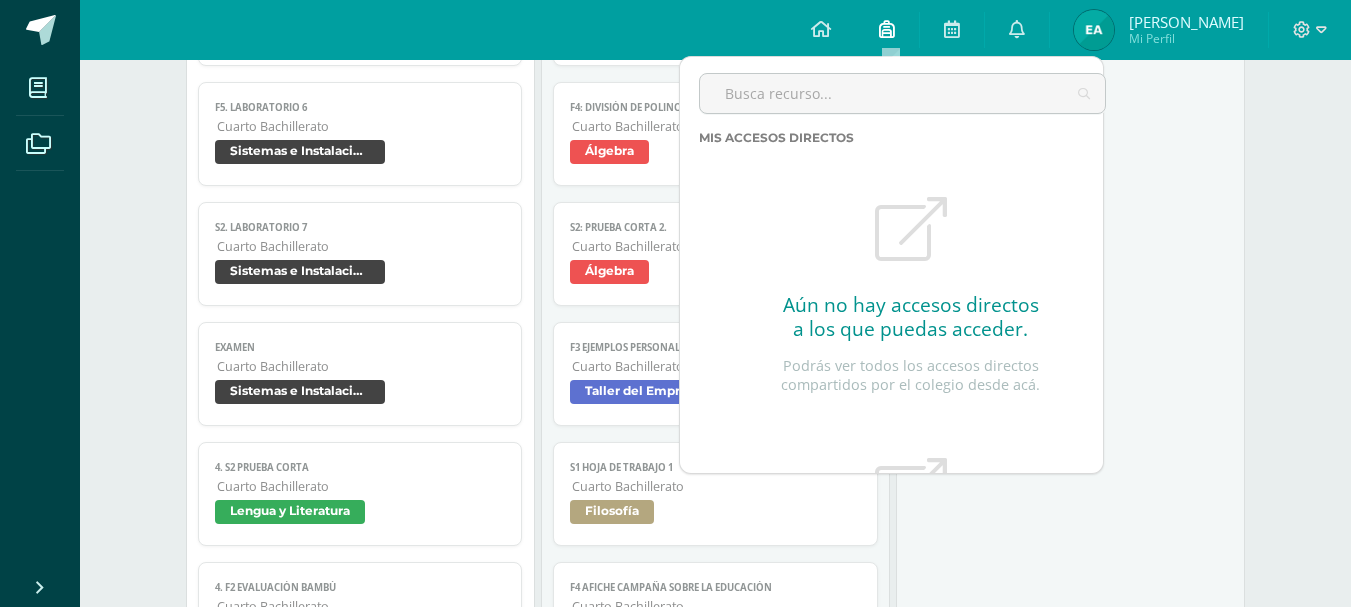 click at bounding box center [887, 29] 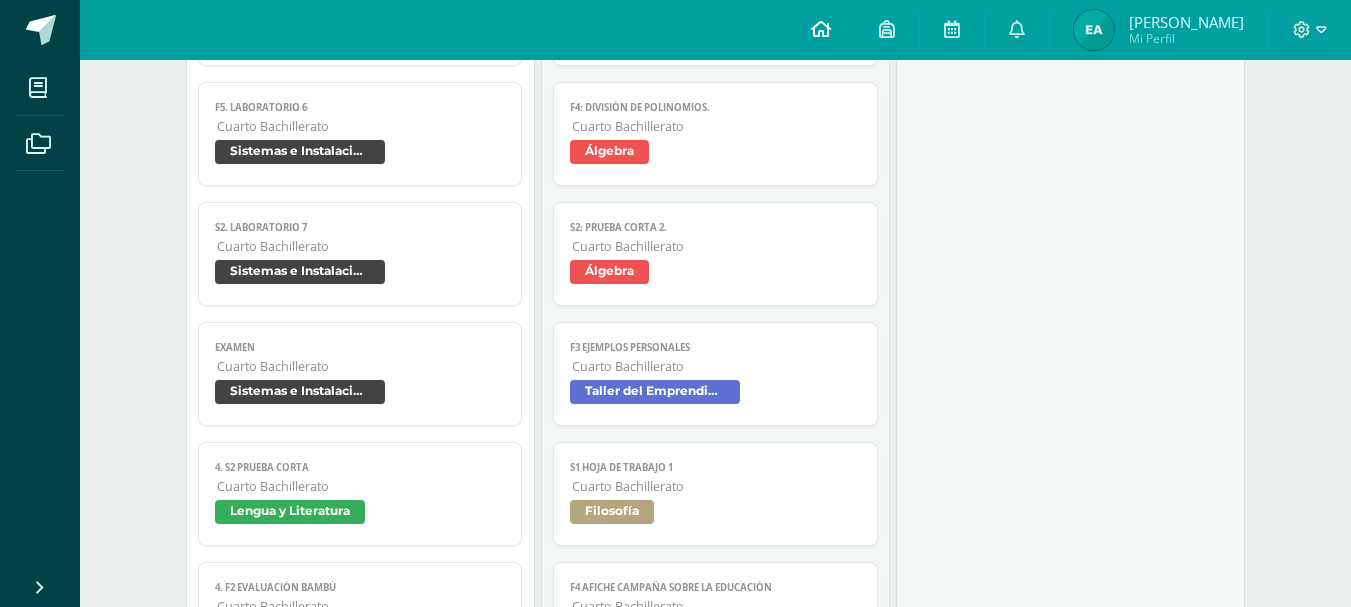 click at bounding box center (821, 30) 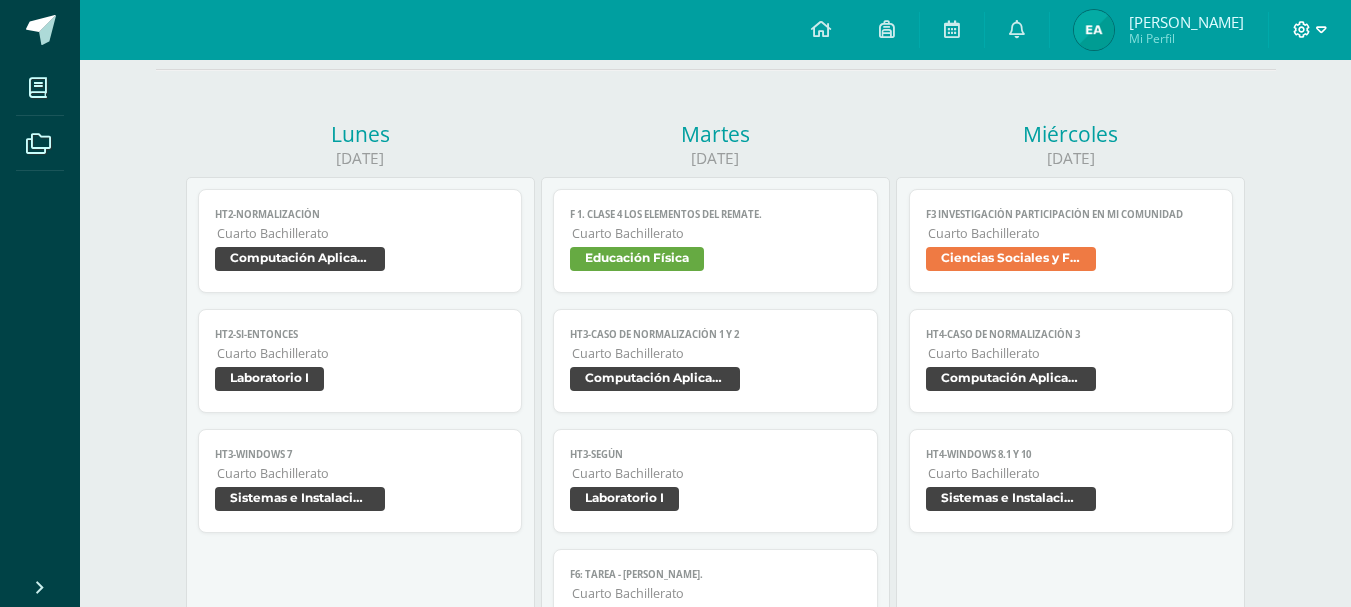 scroll, scrollTop: 60, scrollLeft: 0, axis: vertical 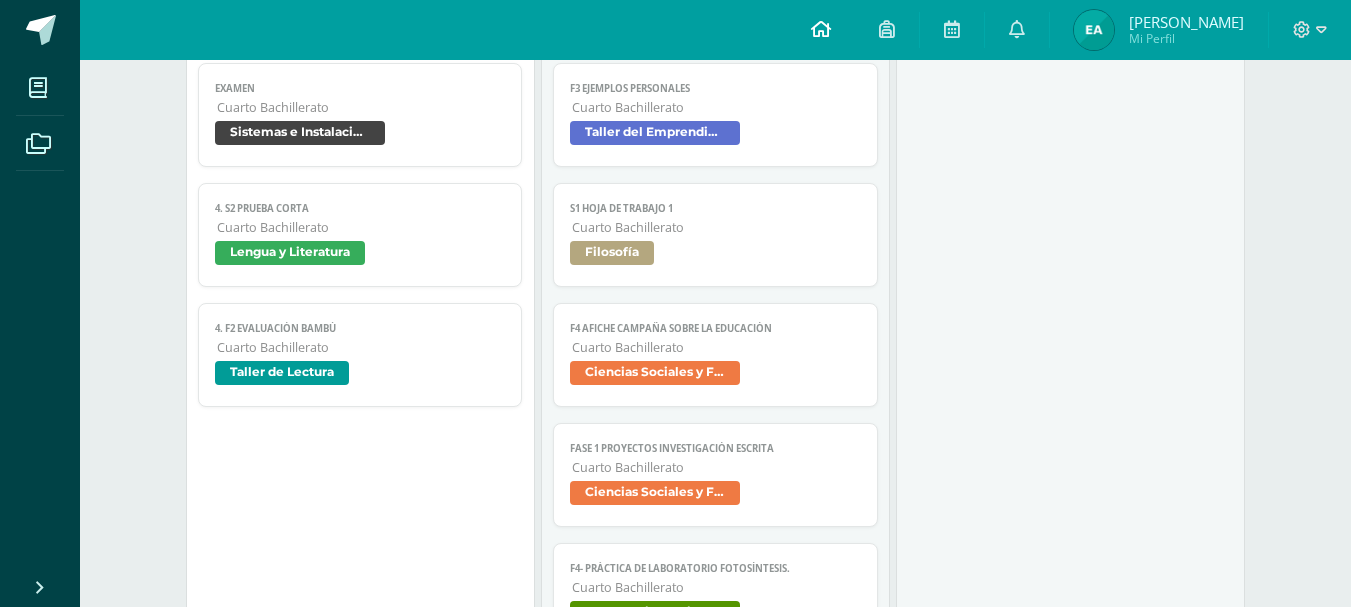 click at bounding box center (821, 29) 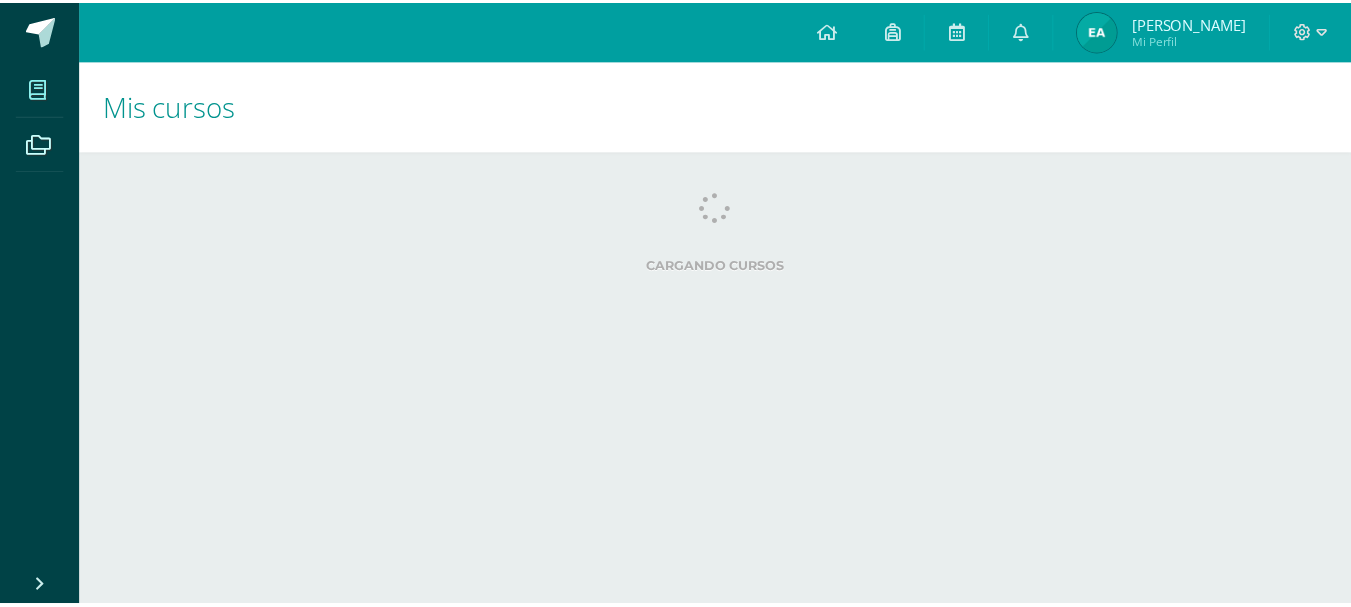 scroll, scrollTop: 0, scrollLeft: 0, axis: both 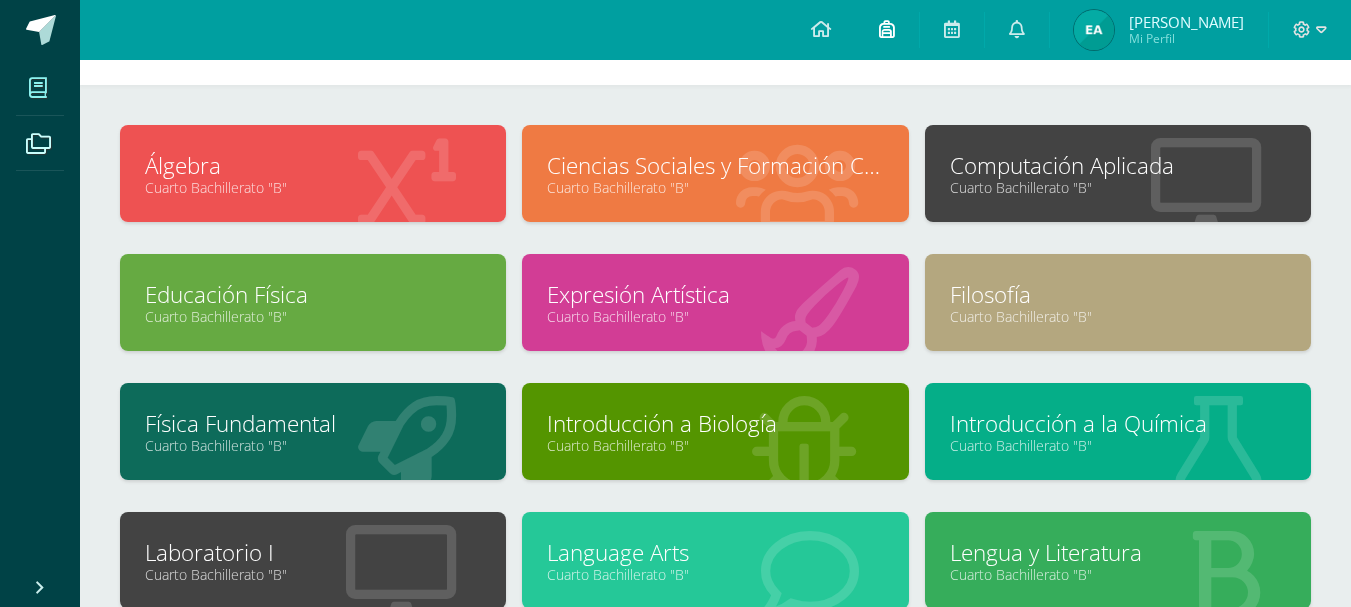 click at bounding box center (887, 30) 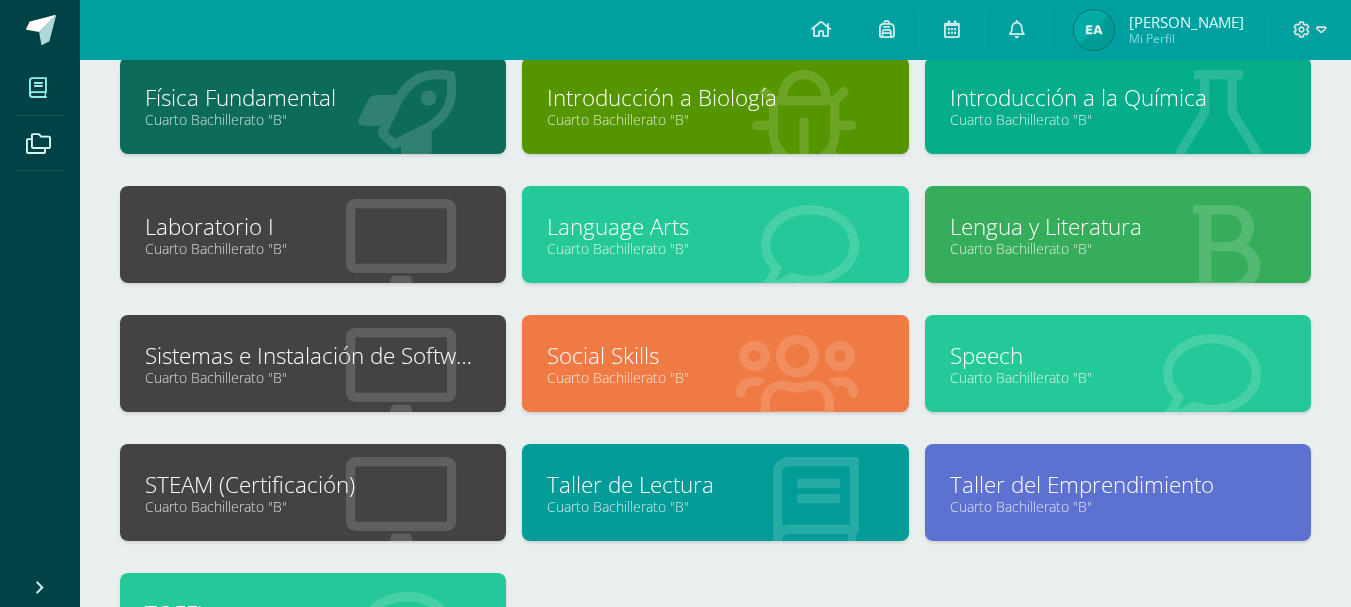 scroll, scrollTop: 381, scrollLeft: 0, axis: vertical 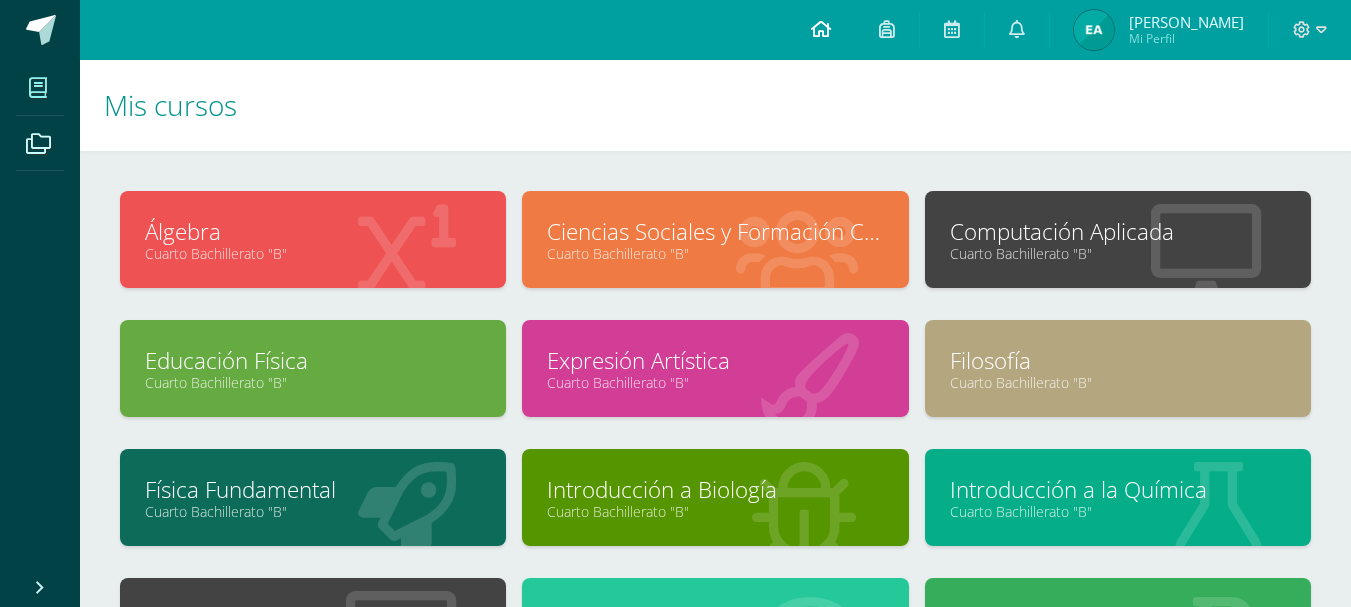 click at bounding box center (821, 29) 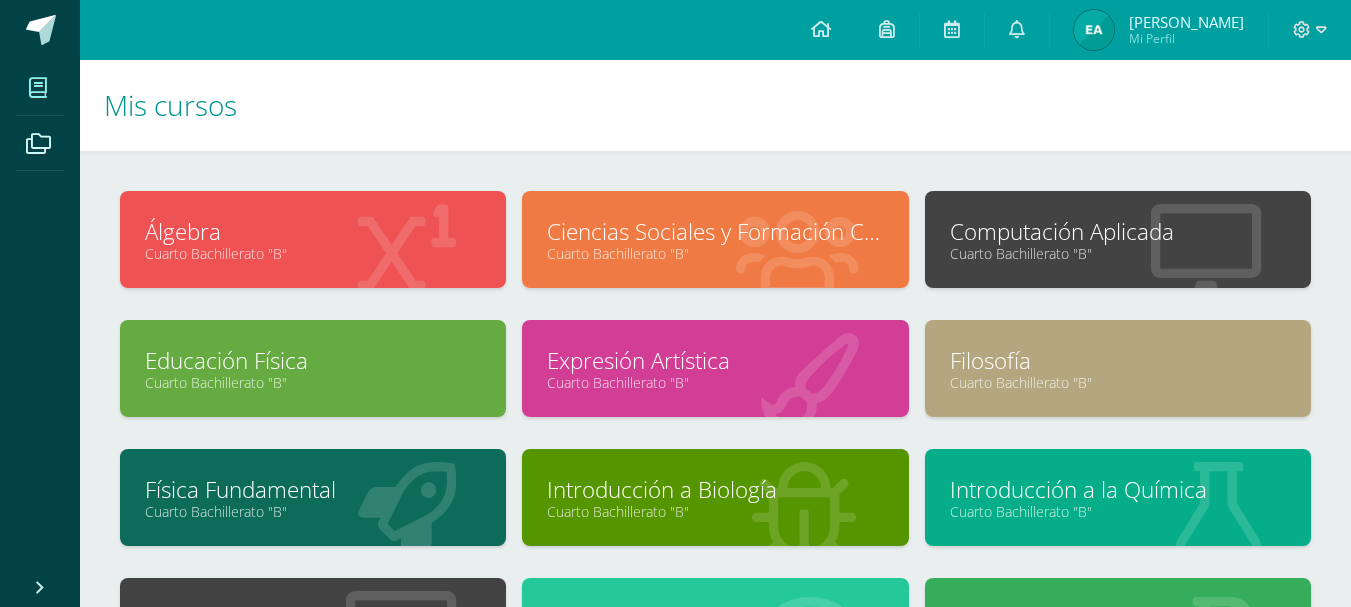 click on "Ciencias Sociales y Formación Ciudadana" at bounding box center (715, 231) 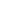 click at bounding box center [0, 0] 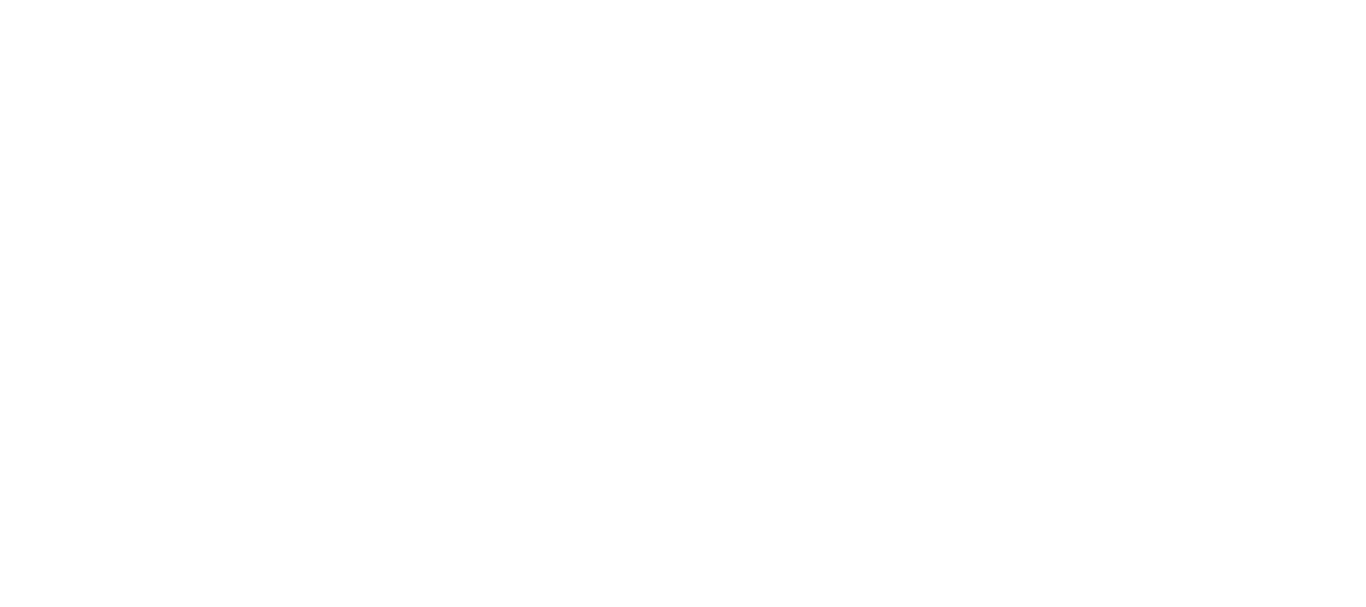 scroll, scrollTop: 0, scrollLeft: 0, axis: both 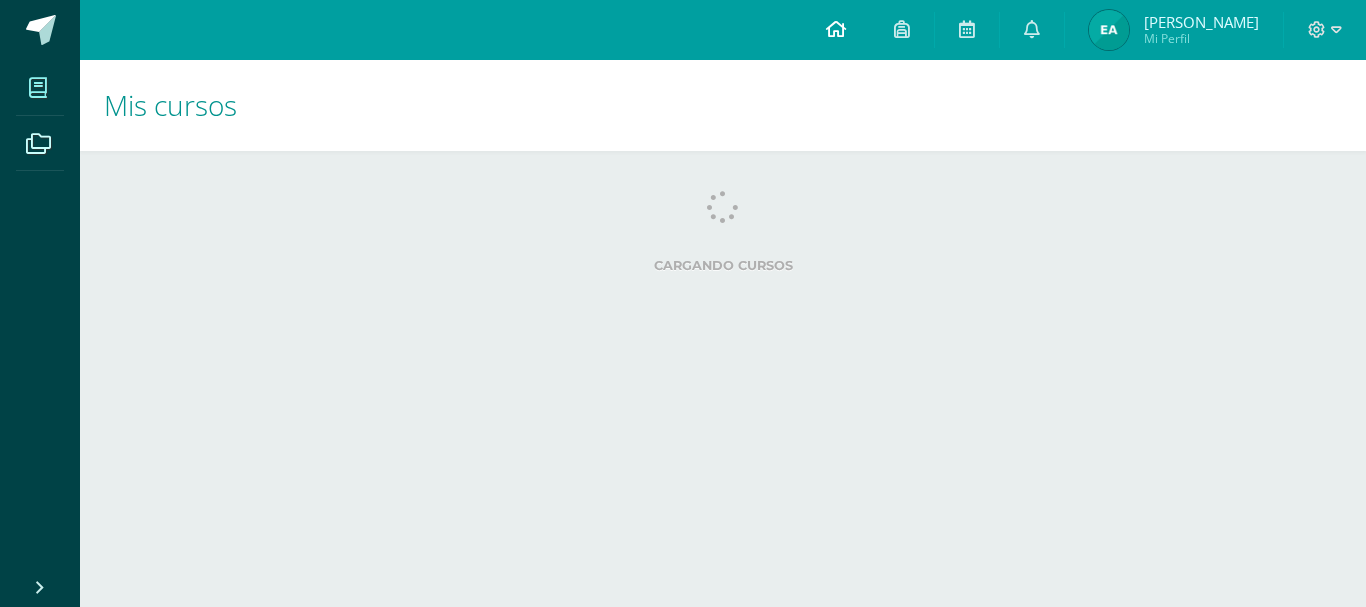 click at bounding box center (836, 30) 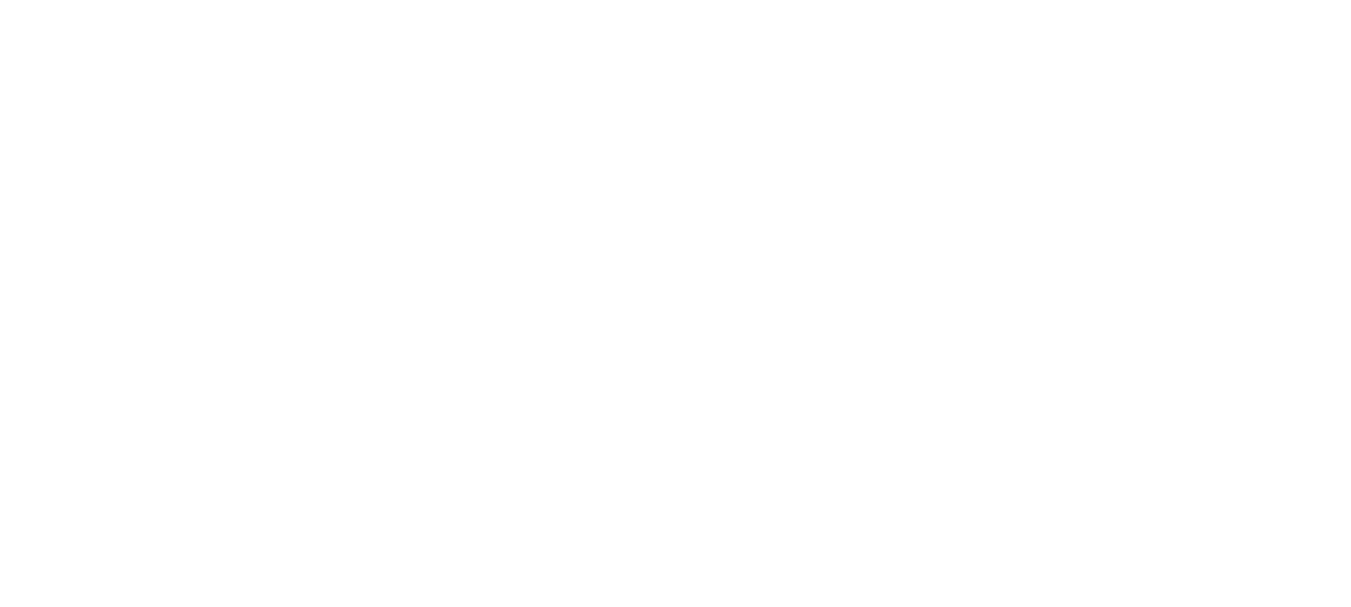 scroll, scrollTop: 0, scrollLeft: 0, axis: both 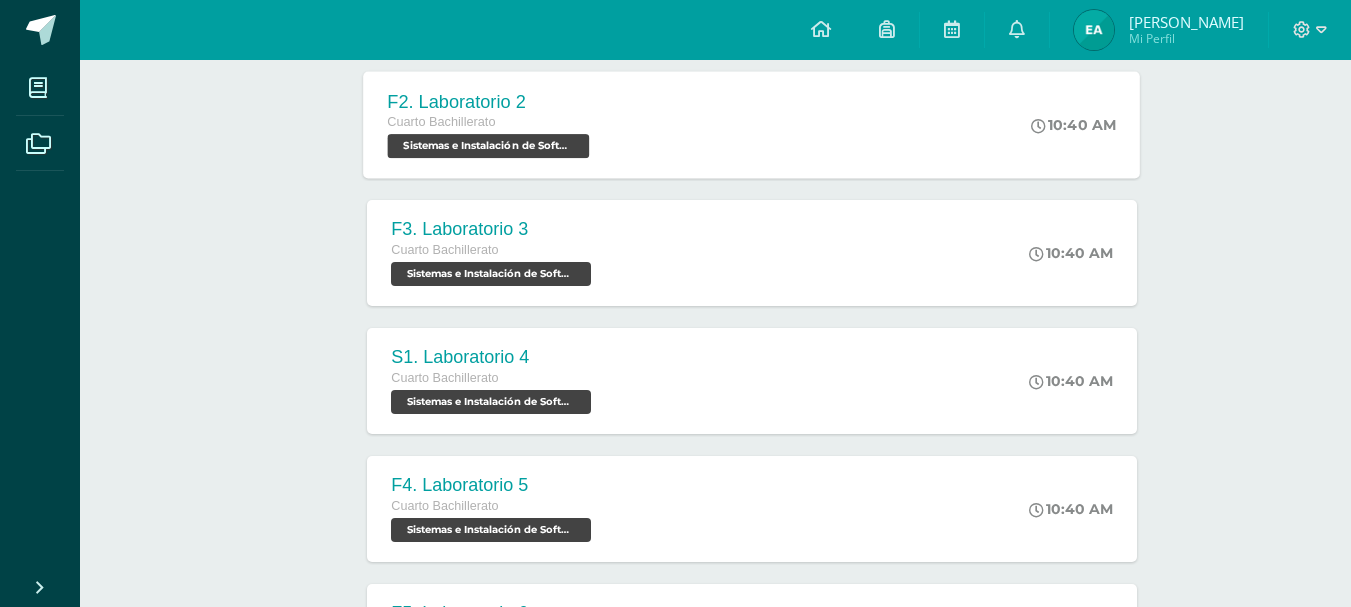 click on "F2. Laboratorio 2
Cuarto Bachillerato
Sistemas e Instalación de Software 'B'
10:40 AM
F2. Laboratorio 2
Sistemas e Instalación de Software
Cargando contenido" at bounding box center [752, 124] 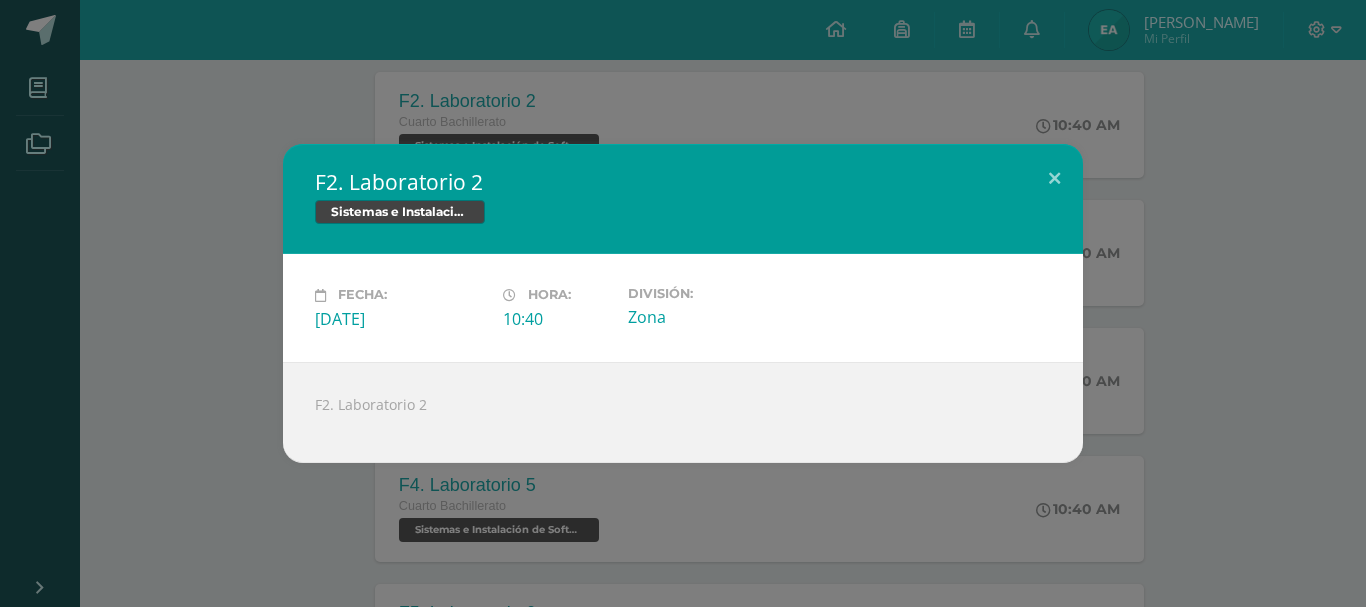 click on "F2. Laboratorio 2
Sistemas e Instalación de Software
Fecha:
[DATE][PERSON_NAME]:
10:40
División:" at bounding box center (683, 303) 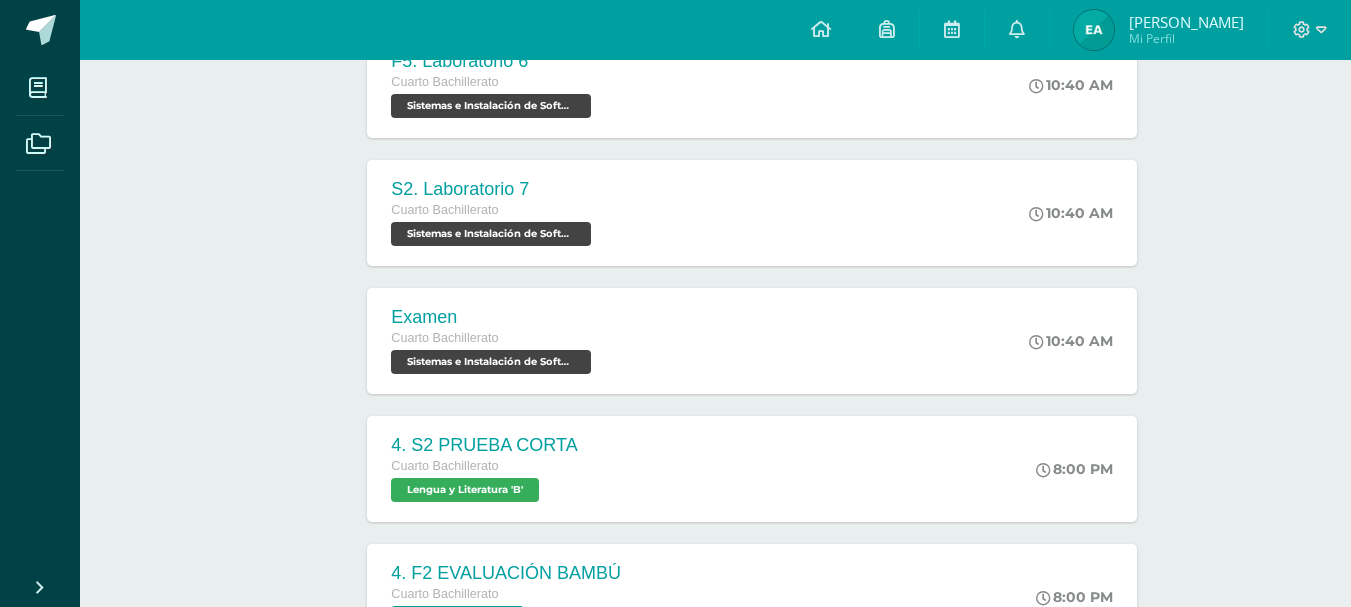 scroll, scrollTop: 1017, scrollLeft: 0, axis: vertical 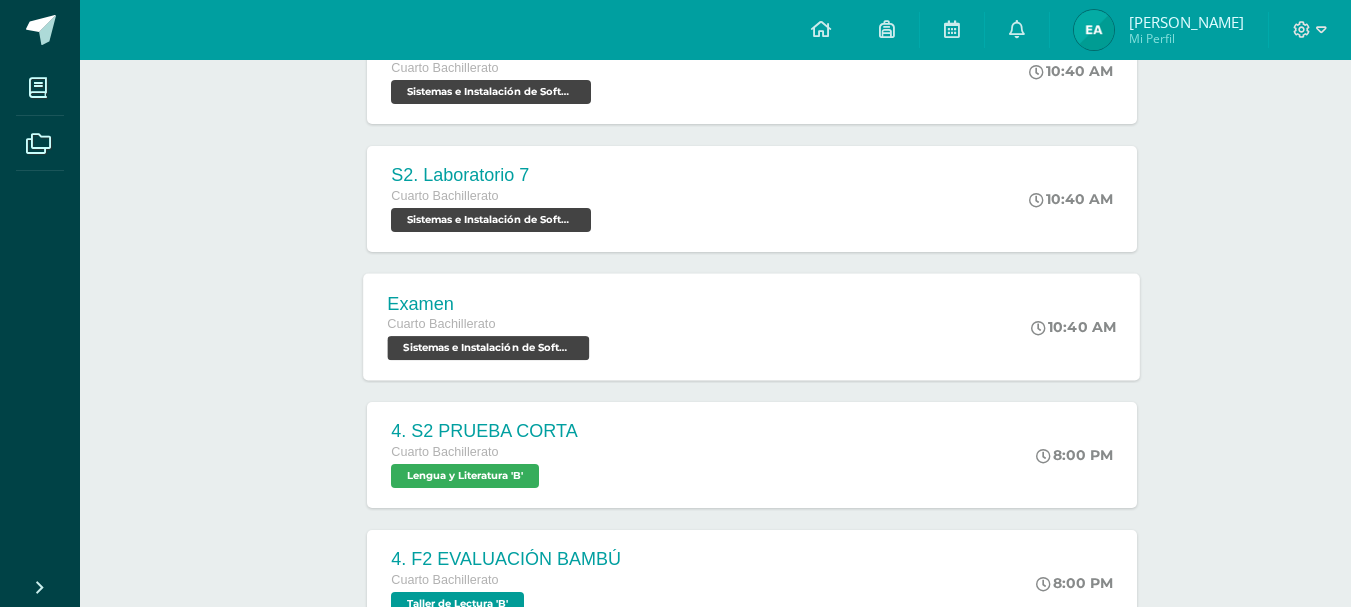 click on "Examen
Cuarto Bachillerato
Sistemas e Instalación de Software 'B'
10:40 AM
Examen
Sistemas e Instalación de Software
Cargando contenido" at bounding box center [752, 326] 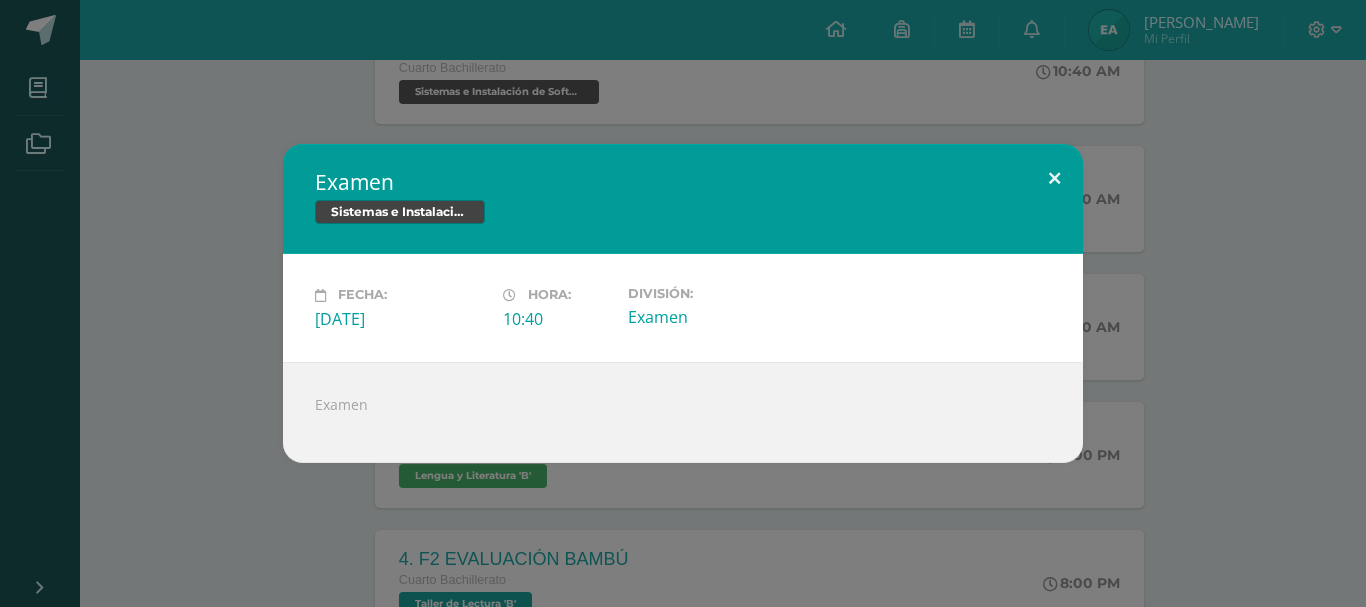 click at bounding box center [1054, 178] 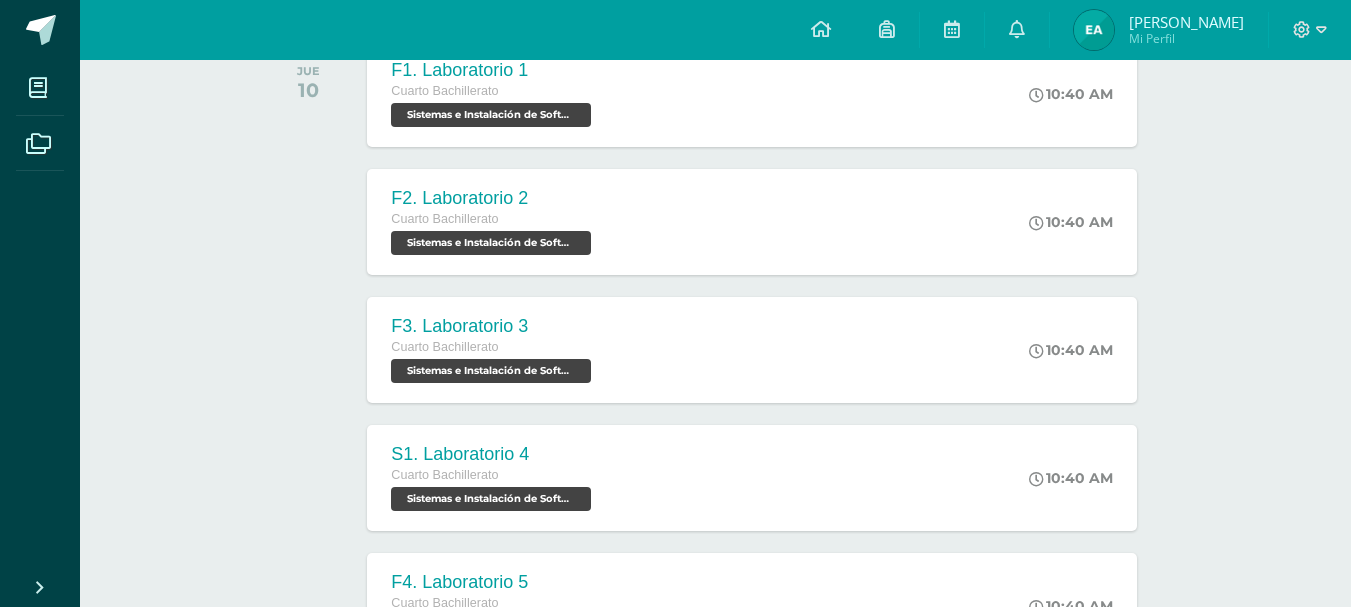 scroll, scrollTop: 344, scrollLeft: 0, axis: vertical 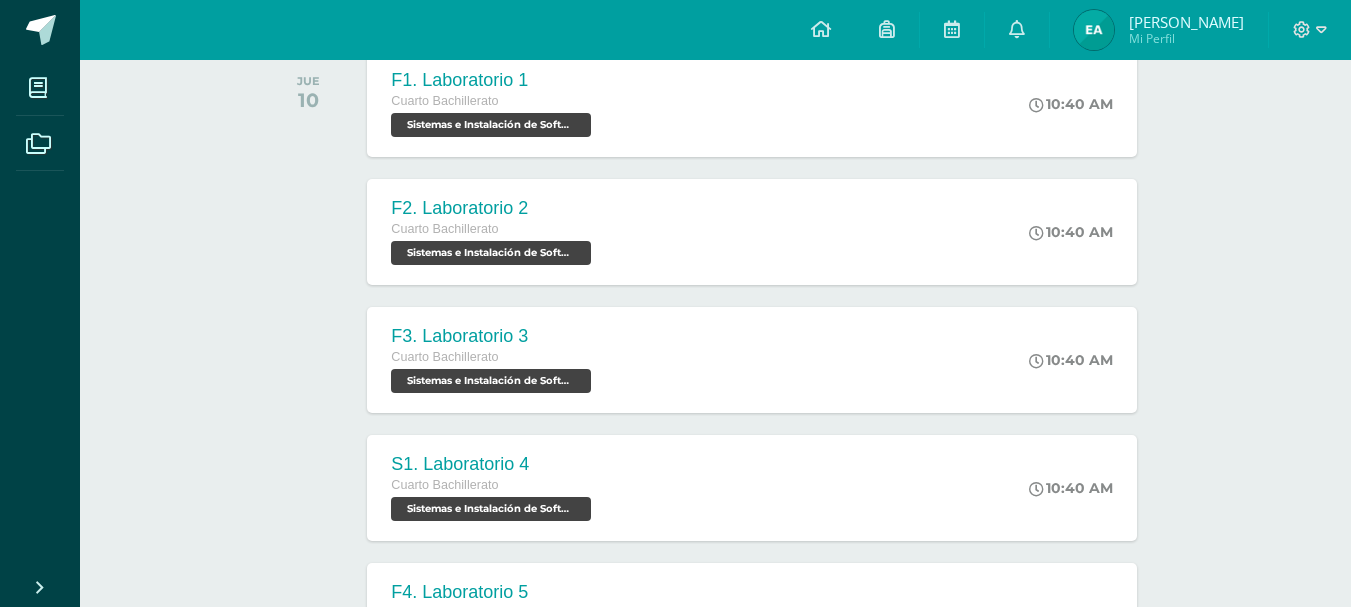 click on "Actividades recientes y próximas
Tablero
Pendientes de entrega
Entregadas
todas las Actividades
No tienes actividades
Échale un vistazo a los demás períodos o  sal y disfruta del [PERSON_NAME]
10
F1. Laboratorio 1
Cuarto Bachillerato
Sistemas e Instalación de Software 'B'" at bounding box center (715, 1471) 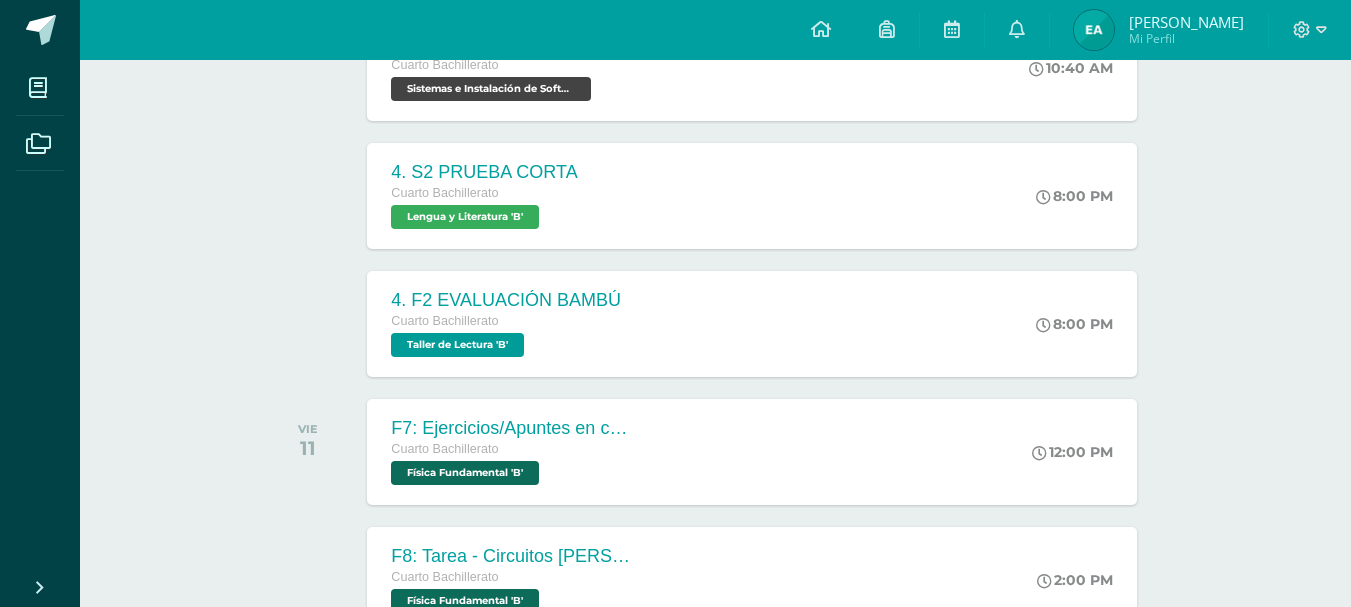 scroll, scrollTop: 1282, scrollLeft: 0, axis: vertical 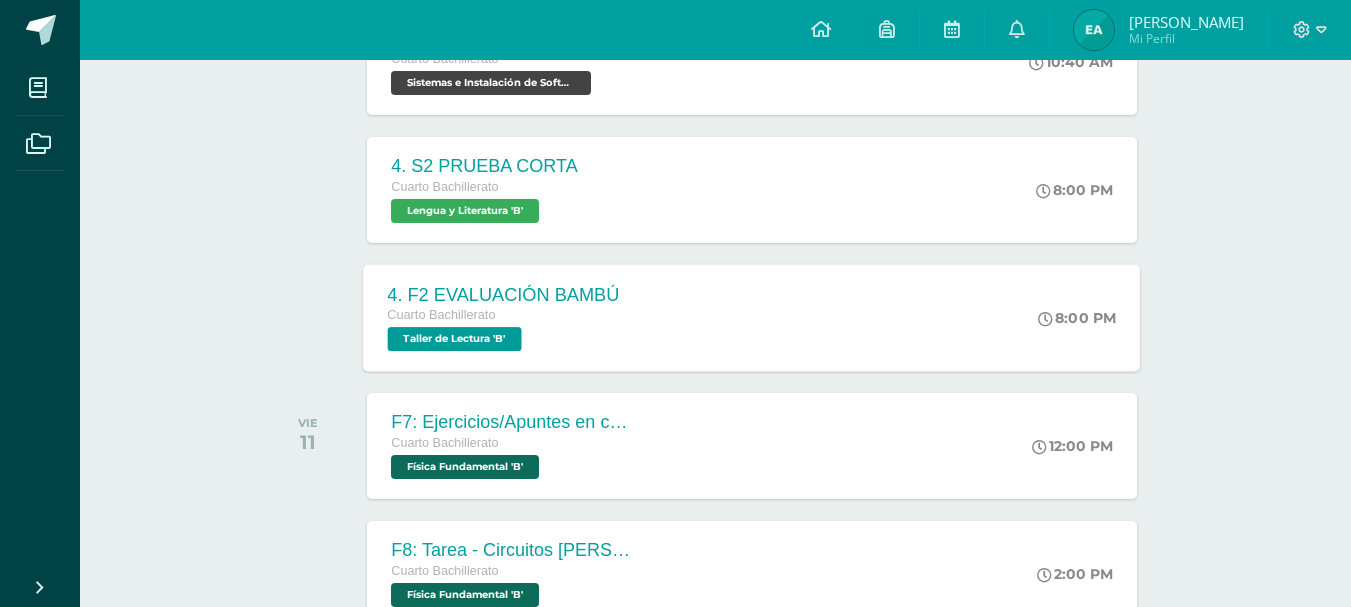 click on "4. F2 EVALUACIÓN BAMBÚ
Cuarto Bachillerato
Taller de Lectura 'B'
8:00 PM
4. F2 EVALUACIÓN BAMBÚ
Taller de Lectura
Cargando contenido" at bounding box center (752, 317) 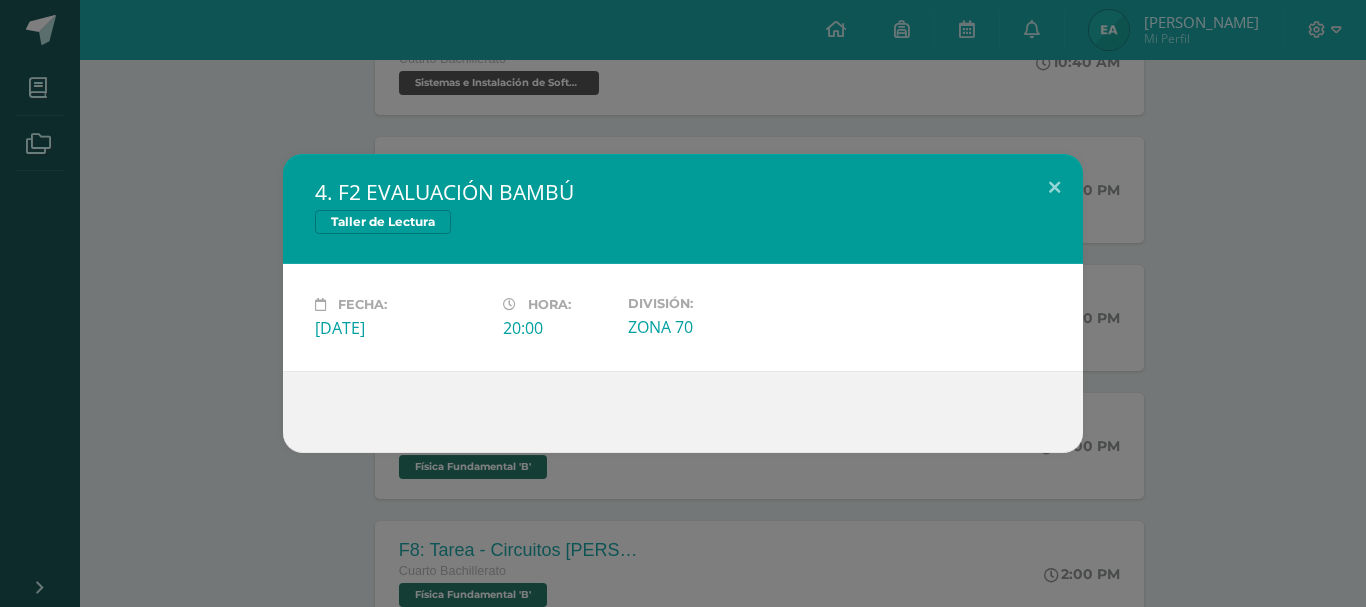 click on "Fecha:
[DATE][PERSON_NAME]:
20:00
División:
ZONA 70" at bounding box center (683, 317) 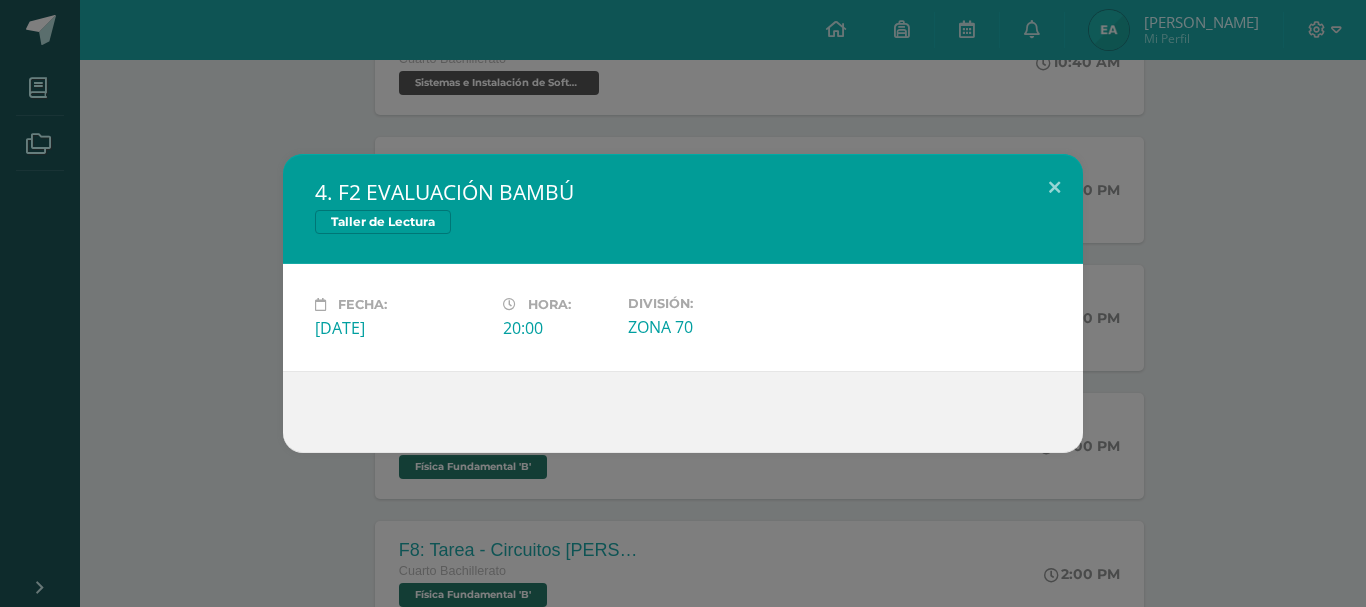 click on "4. F2 EVALUACIÓN BAMBÚ
Taller de Lectura
Fecha:
[DATE][PERSON_NAME]:
20:00
División:" at bounding box center [683, 303] 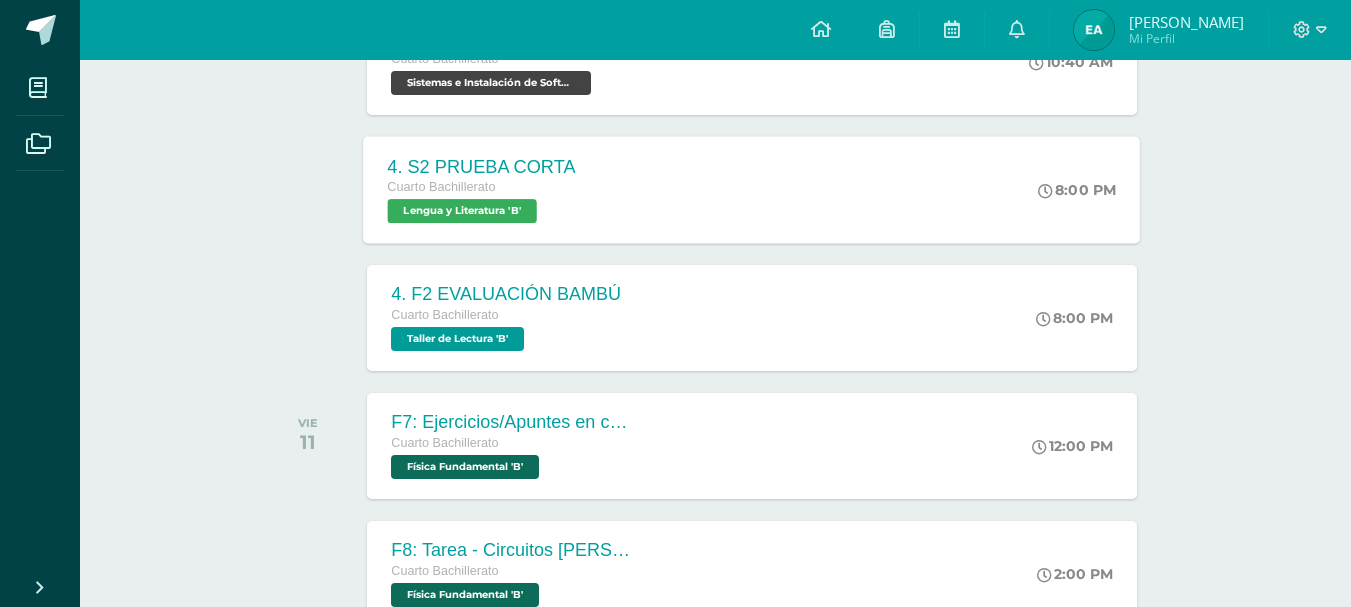 click on "Cuarto Bachillerato" at bounding box center (482, 188) 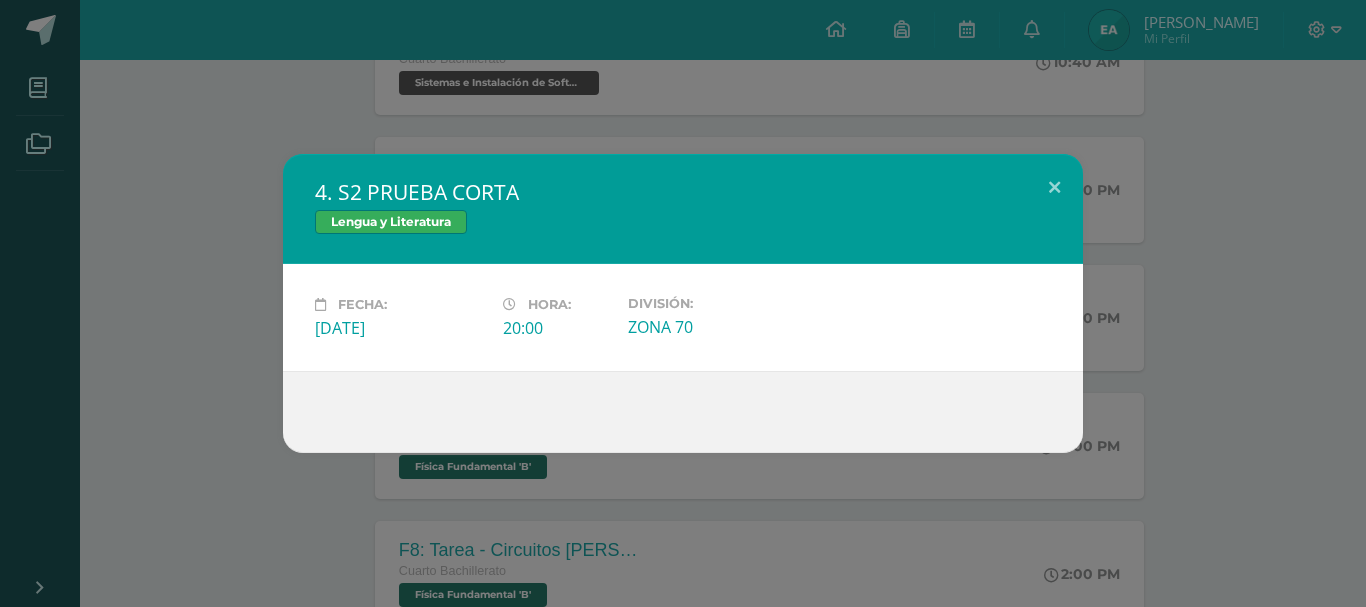 click on "4. S2 PRUEBA CORTA
Lengua y Literatura
Fecha:
[DATE][PERSON_NAME]:
20:00
División:" at bounding box center [683, 303] 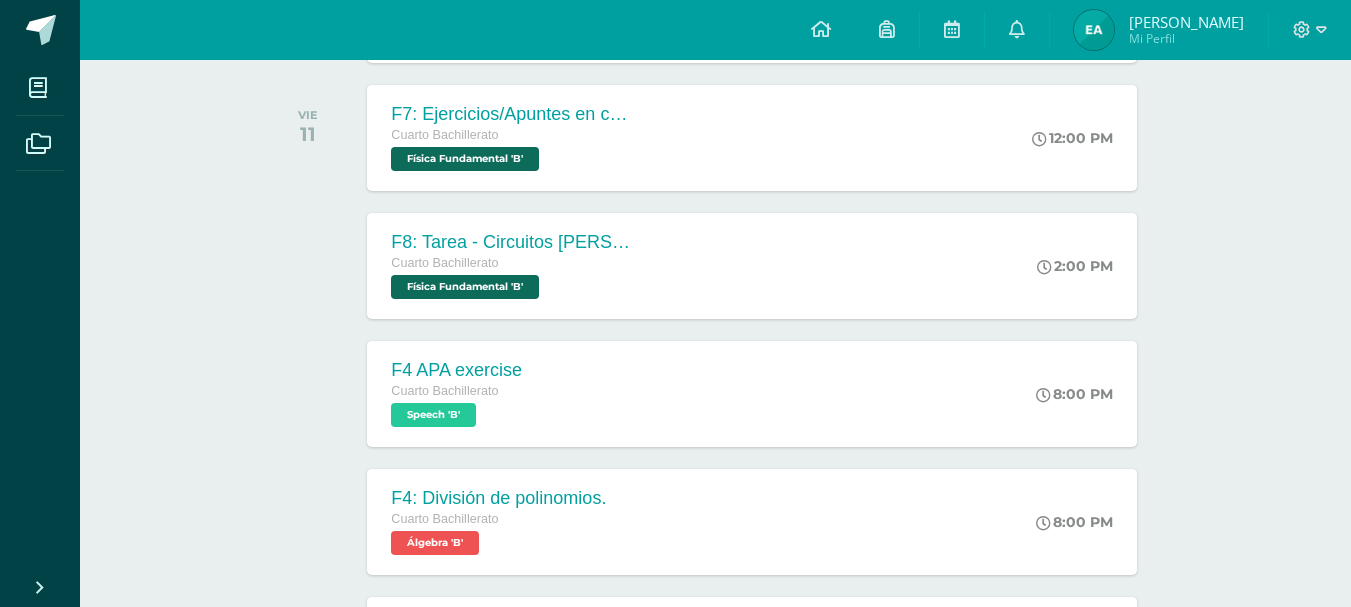 scroll, scrollTop: 1569, scrollLeft: 0, axis: vertical 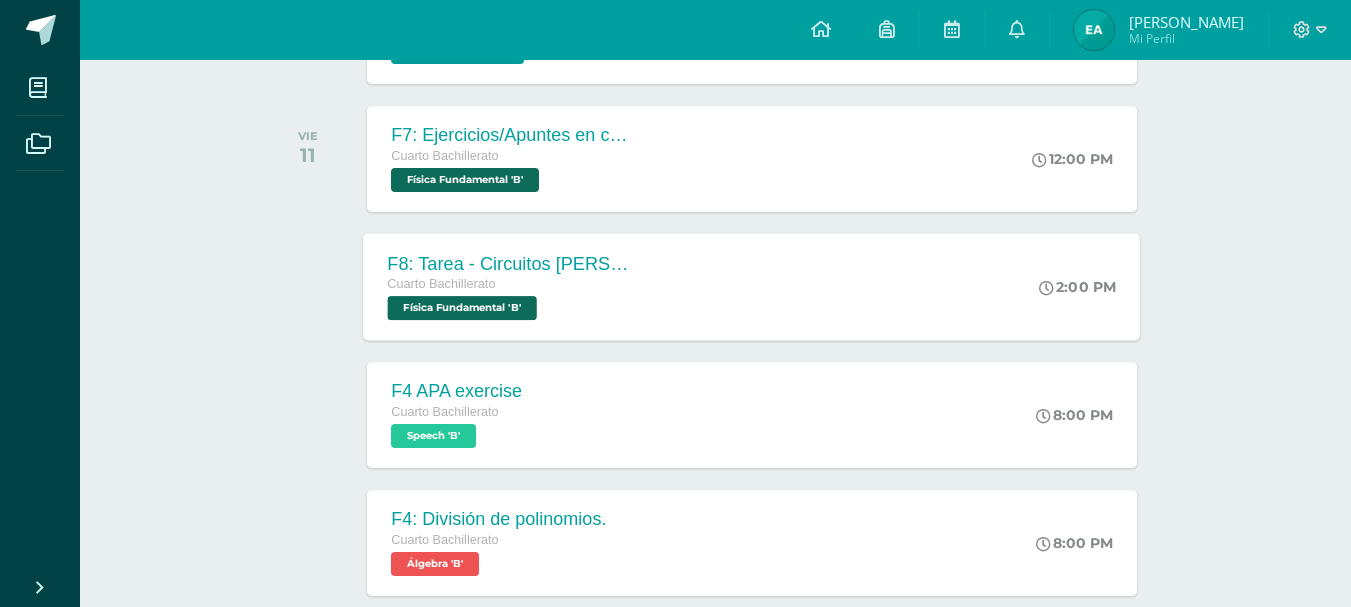 click on "Cuarto Bachillerato
Física Fundamental 'B'" at bounding box center (509, 297) 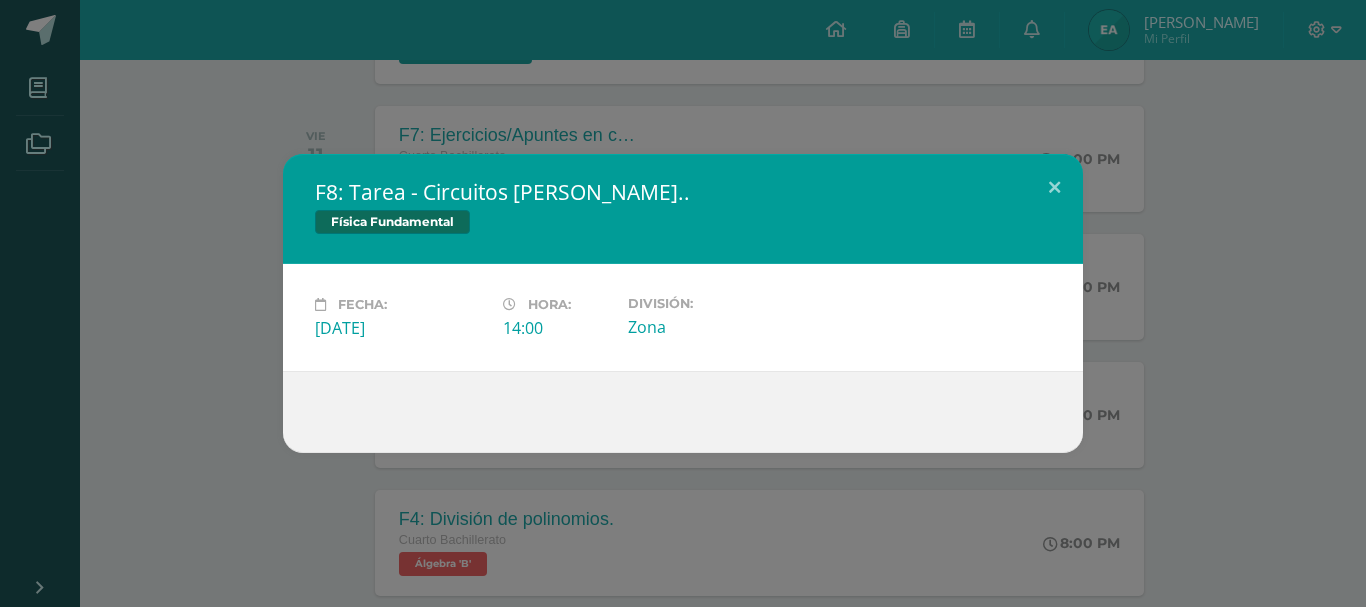 click on "F8: Tarea - Circuitos [PERSON_NAME]..
Física Fundamental
Fecha:
[DATE][PERSON_NAME]:
14:00
División:" at bounding box center (683, 303) 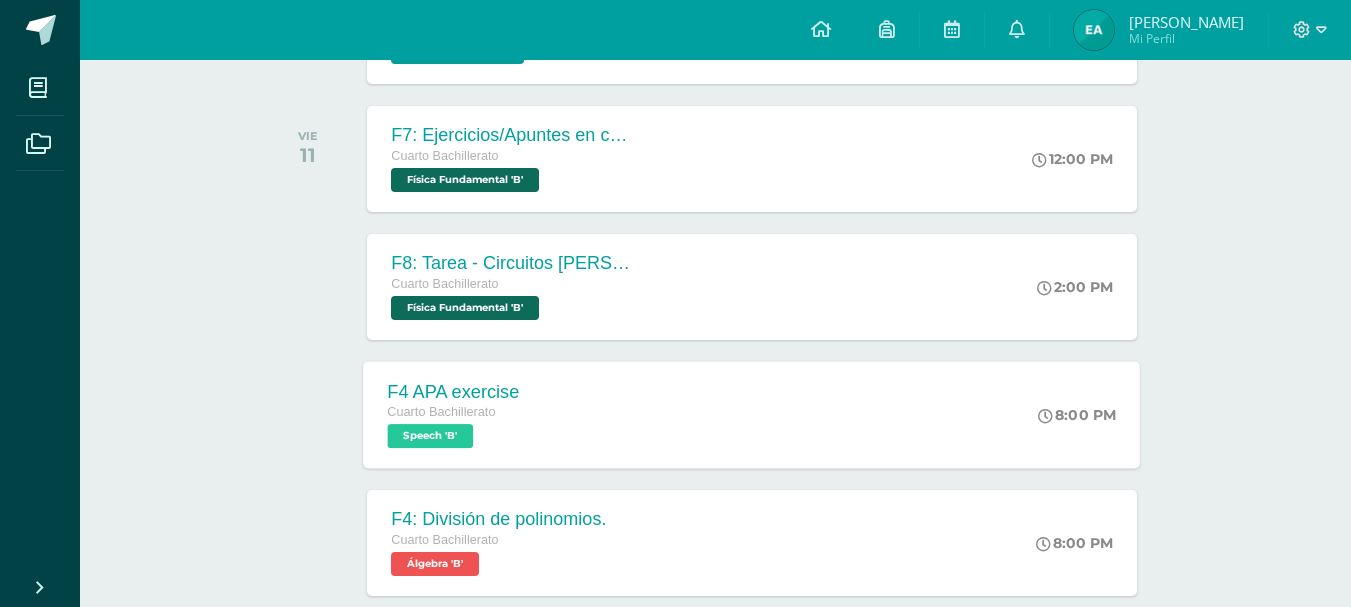 click on "F4 APA exercise
Cuarto Bachillerato
Speech 'B'
8:00 PM
F4 APA exercise
Speech
Cargando contenido" at bounding box center (752, 414) 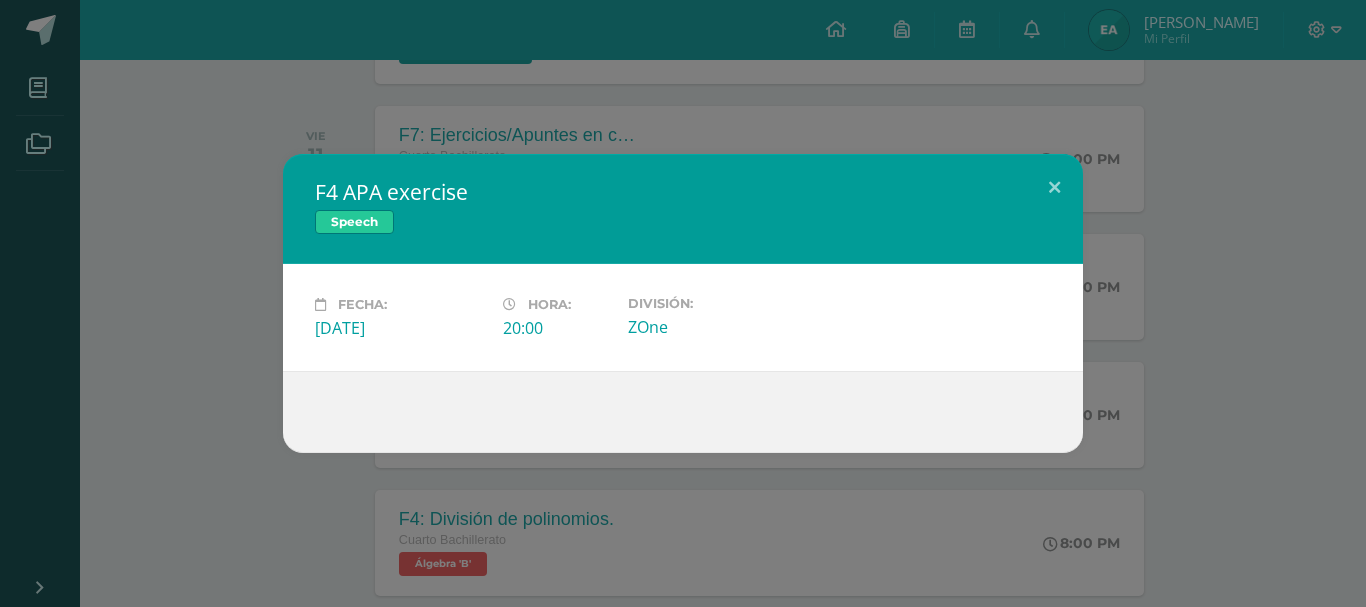 click on "F4 APA exercise
Speech
Fecha:
[DATE][PERSON_NAME]:
20:00
División:
[GEOGRAPHIC_DATA]" at bounding box center [683, 303] 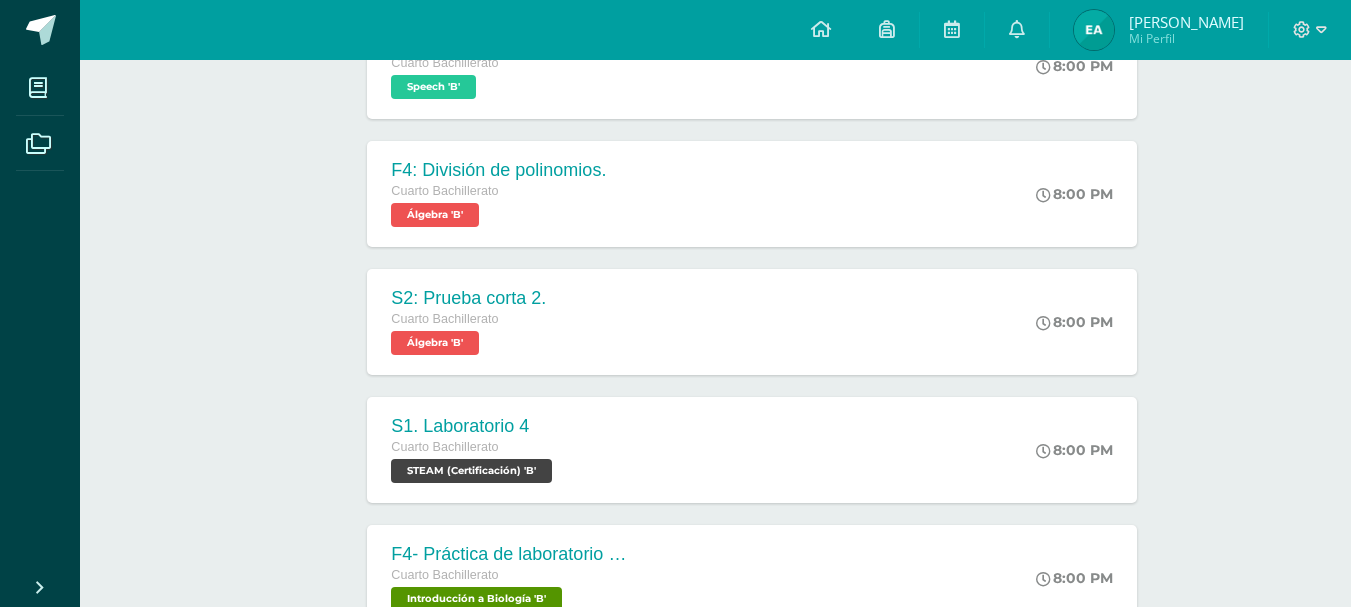scroll, scrollTop: 1930, scrollLeft: 0, axis: vertical 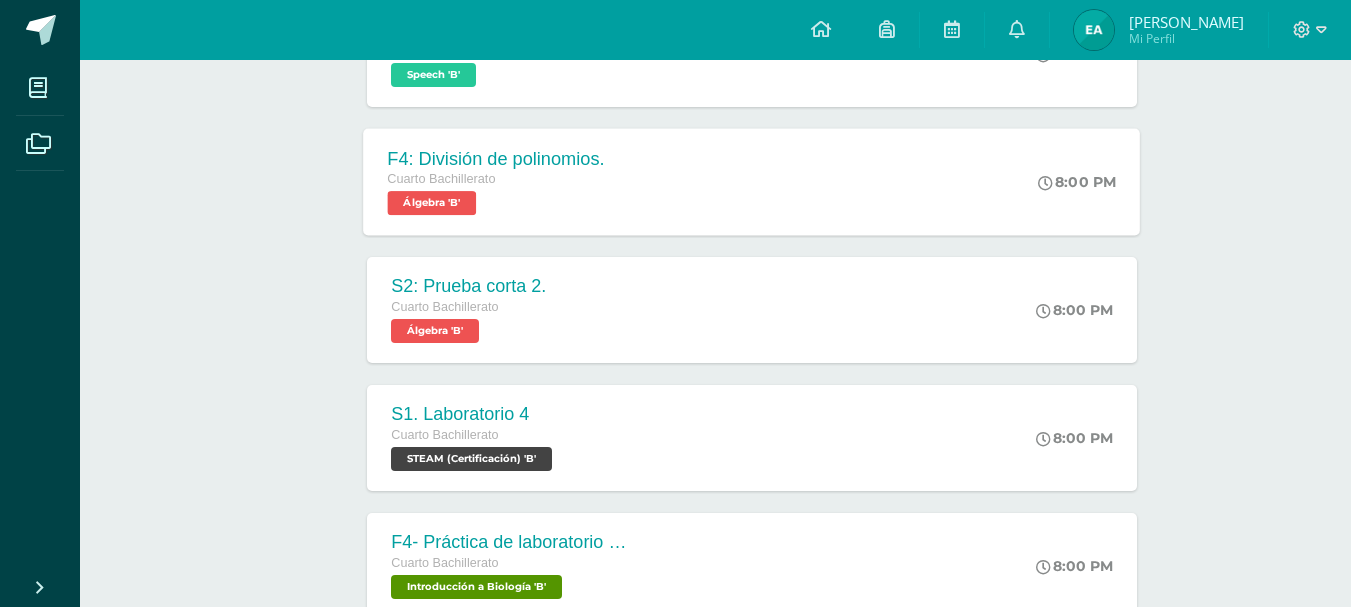 click on "F4: División de polinomios.
Cuarto Bachillerato
Álgebra 'B'" at bounding box center [497, 181] 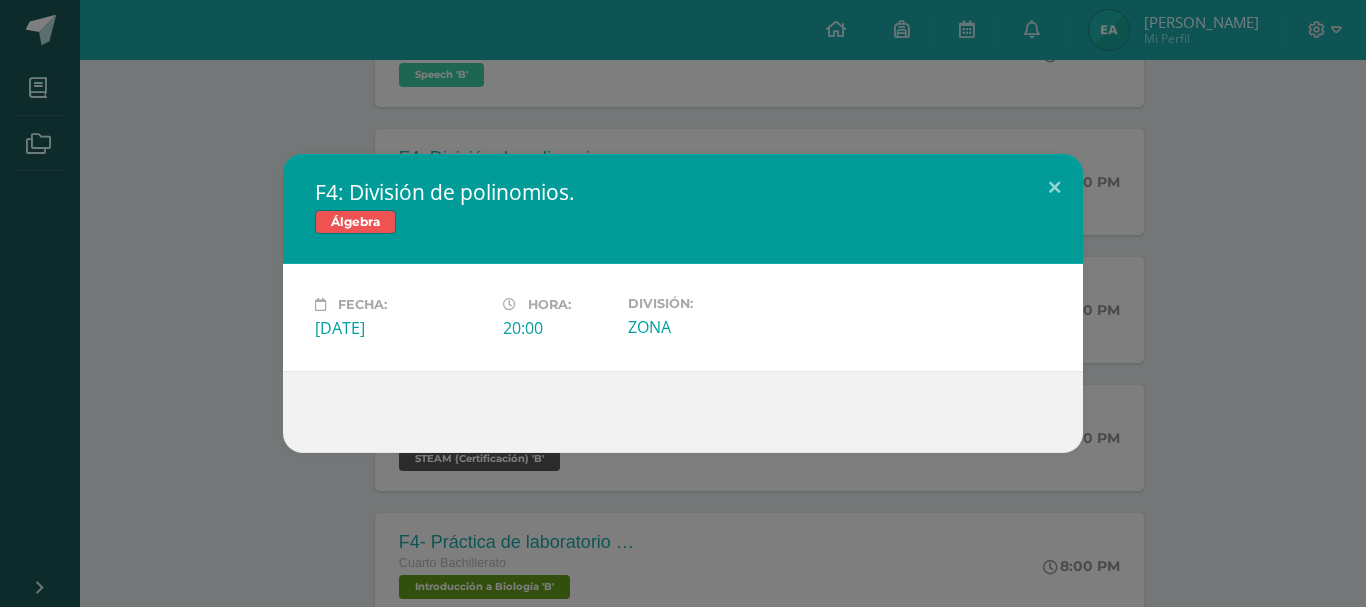 click on "F4: División de polinomios.
Álgebra
Fecha:
[DATE][PERSON_NAME]:
20:00
División:" at bounding box center [683, 303] 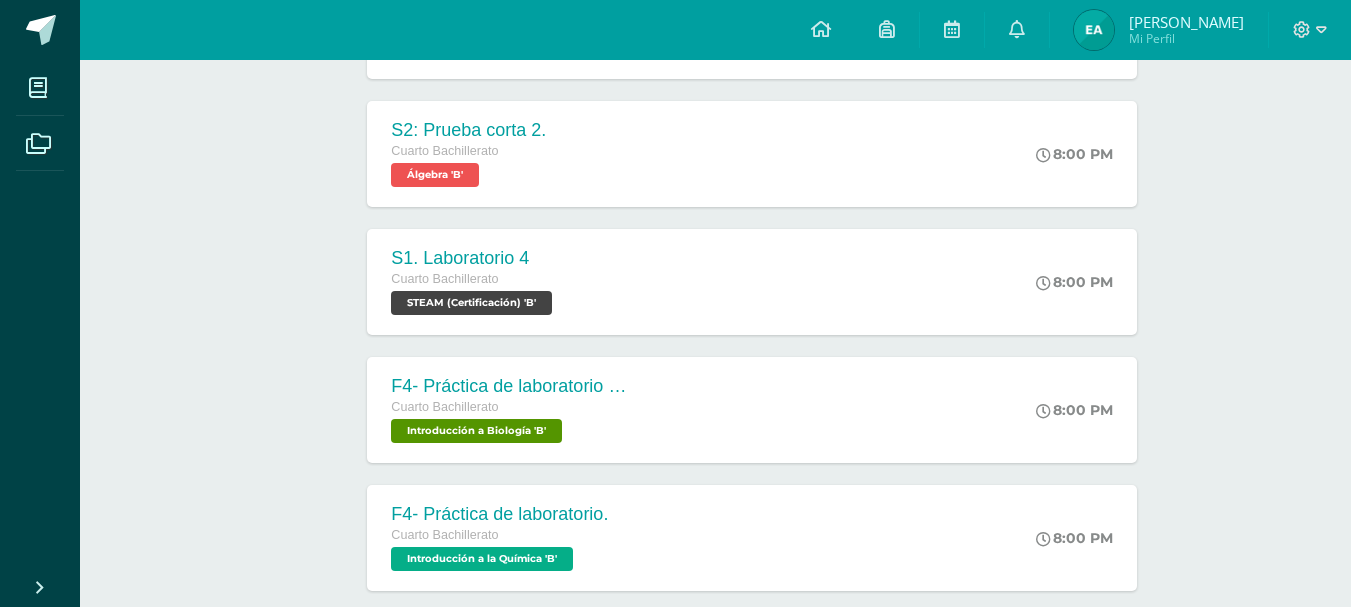scroll, scrollTop: 2125, scrollLeft: 0, axis: vertical 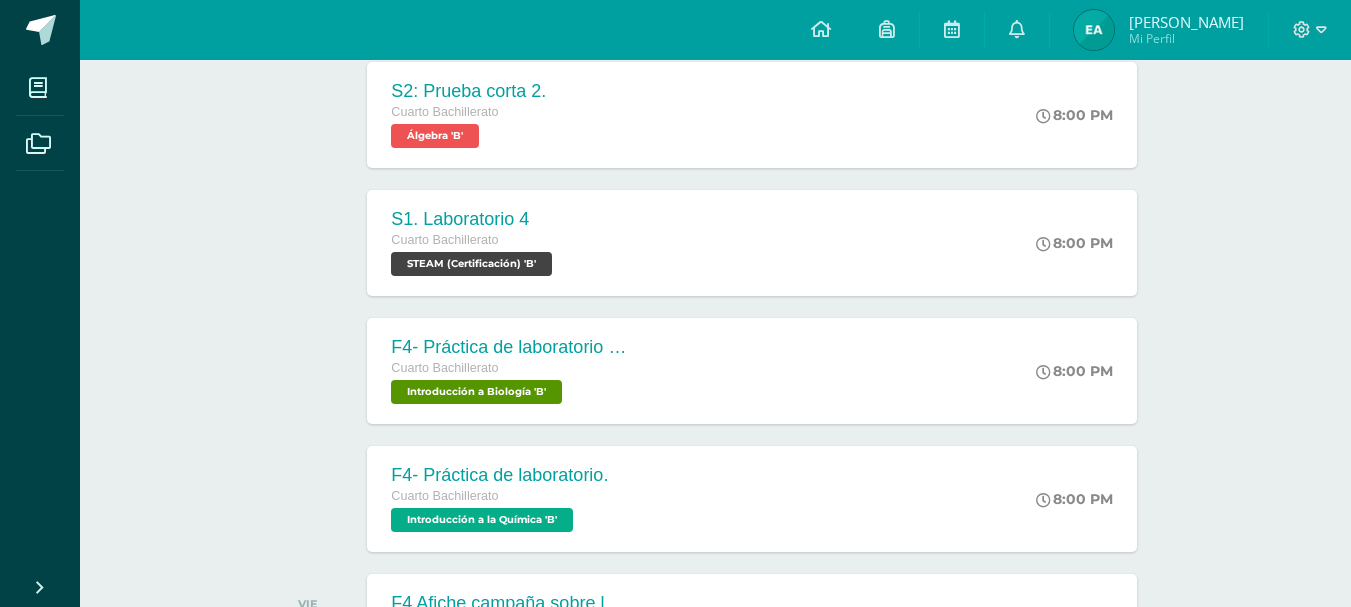 click on "[PERSON_NAME]
10
F1. Laboratorio 1
Cuarto Bachillerato
Sistemas e Instalación de Software 'B'
10:40 AM
F1. Laboratorio 1
Sistemas e Instalación de Software" at bounding box center [715, 1690] 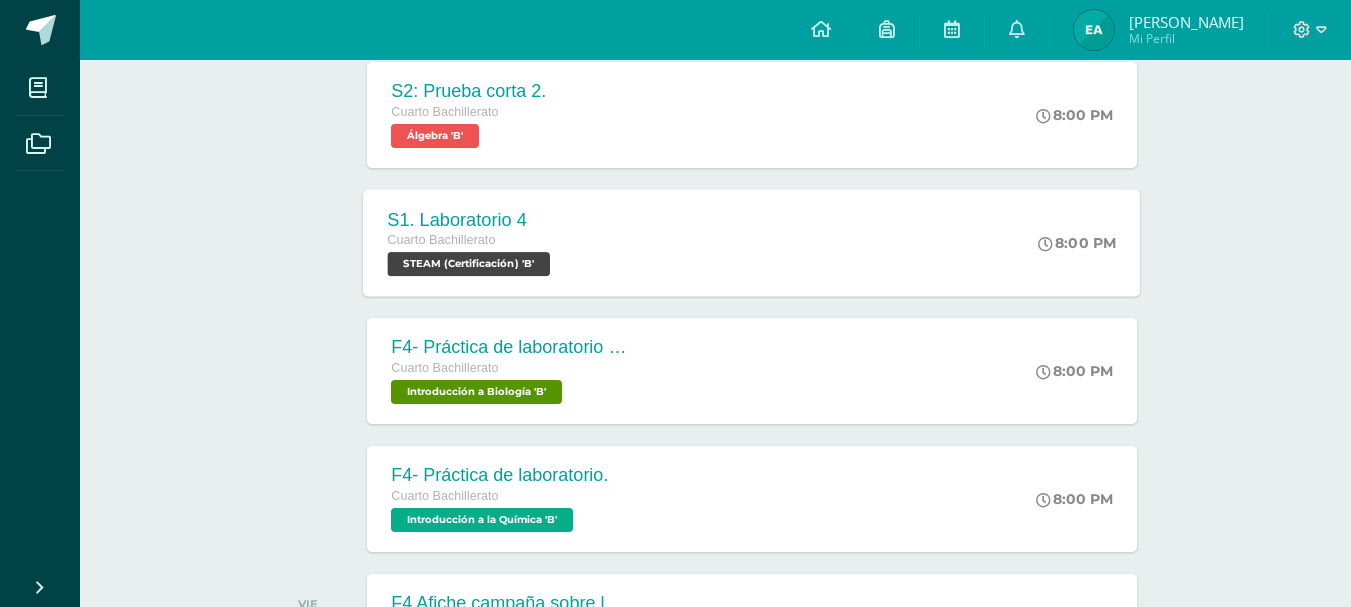 click on "S1. Laboratorio 4
Cuarto Bachillerato
STEAM (Certificación) 'B'
8:00 PM
S1. Laboratorio 4
STEAM (Certificación)
Cargando contenido" at bounding box center [752, 242] 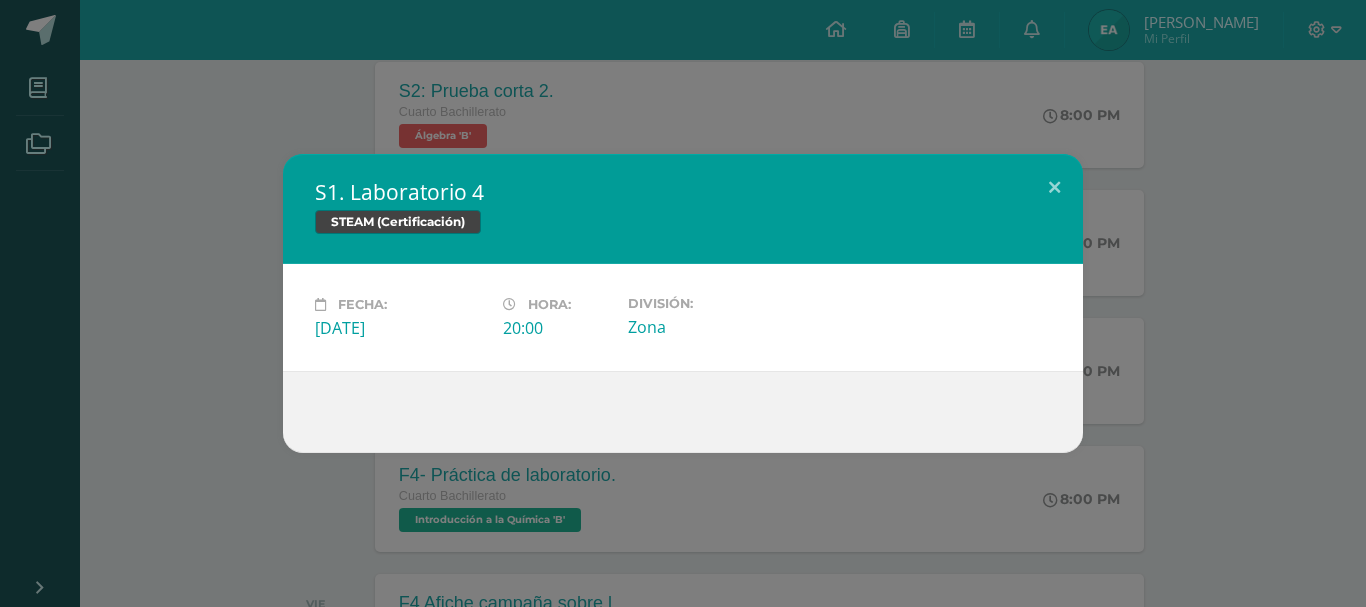 click on "S1. Laboratorio 4
STEAM (Certificación)
Fecha:
[DATE][PERSON_NAME]:
20:00
División:" at bounding box center (683, 303) 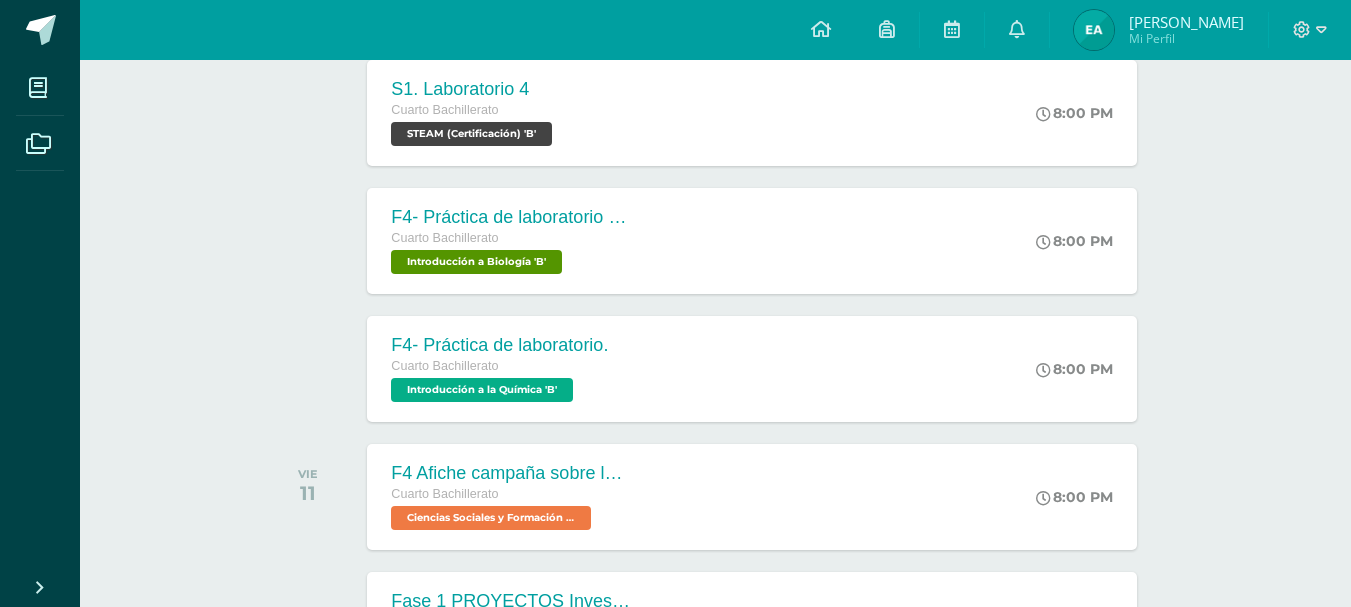 scroll, scrollTop: 2284, scrollLeft: 0, axis: vertical 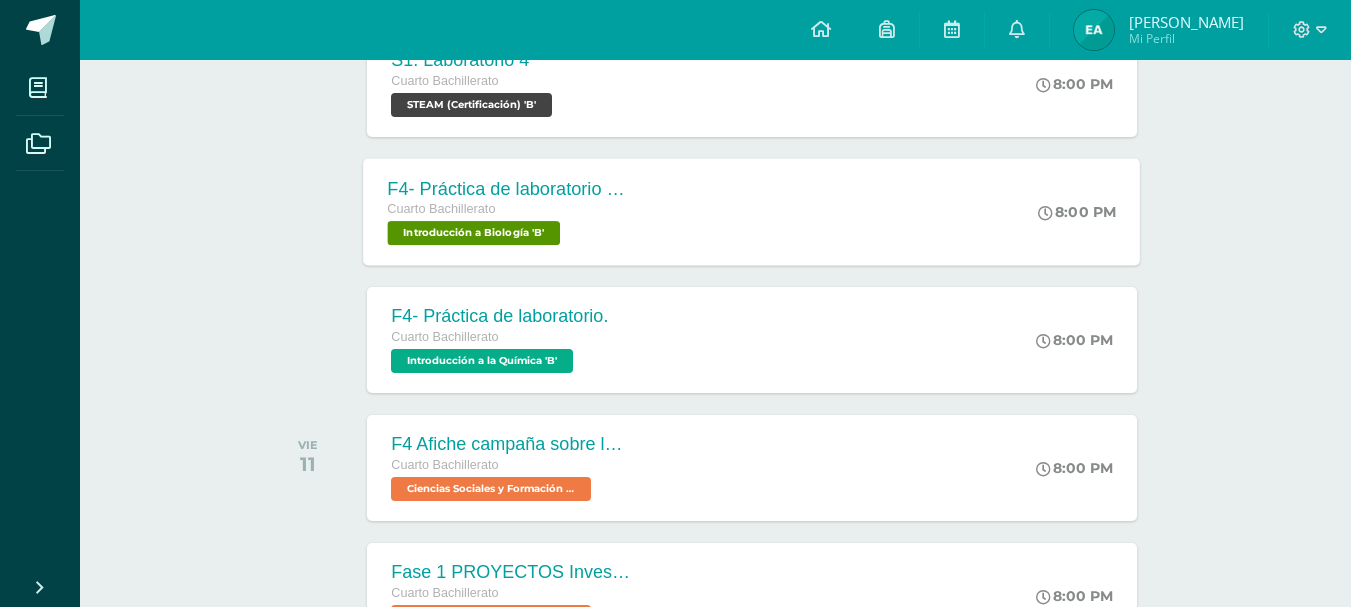 click on "F4- Práctica de laboratorio Fotosíntesis.
Cuarto Bachillerato
Introducción a Biología 'B'
8:00 PM
F4- Práctica de laboratorio Fotosíntesis.
Introducción a Biología
Cargando contenido" at bounding box center (752, 211) 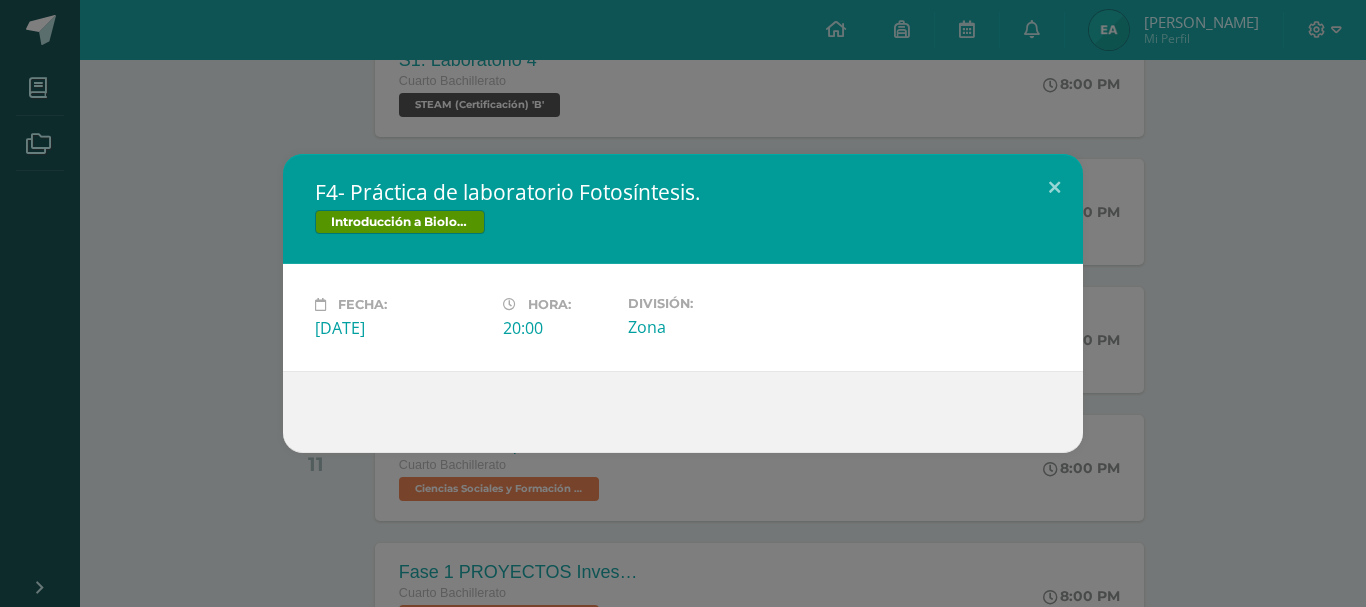 click on "F4- Práctica de laboratorio Fotosíntesis.
Introducción a Biología
Fecha:
[DATE][PERSON_NAME]:
20:00
División:" at bounding box center (683, 303) 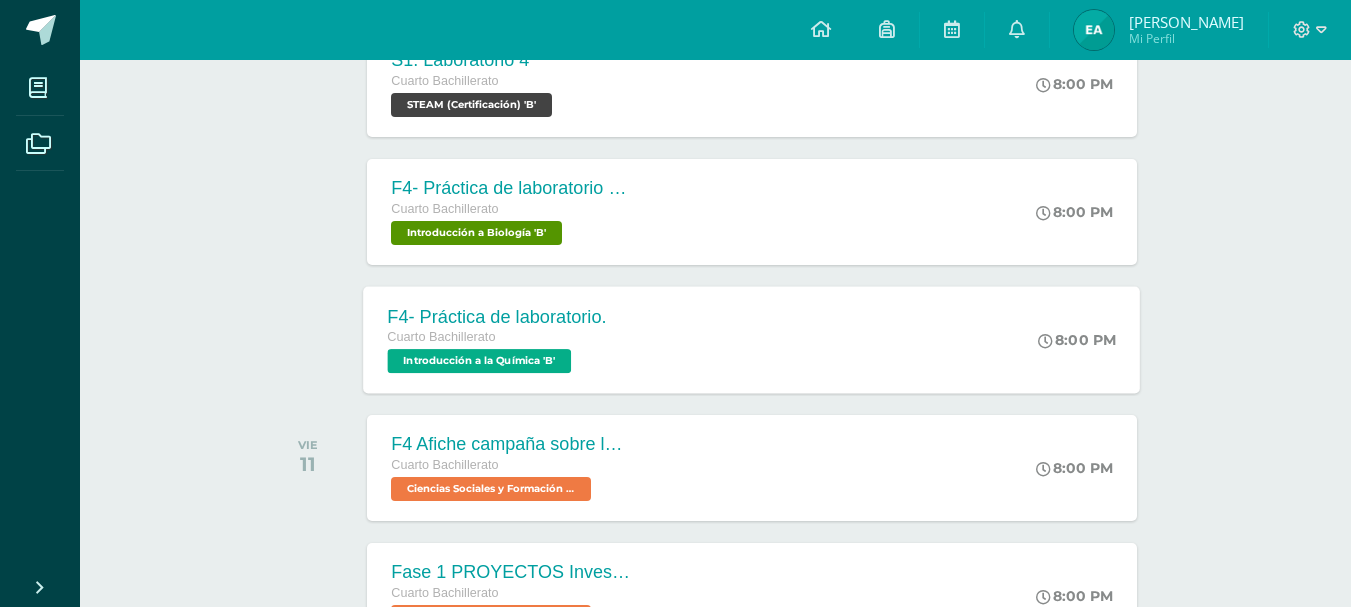 click on "F4- Práctica de laboratorio.
Cuarto Bachillerato
Introducción a la Química 'B'
8:00 PM
F4- Práctica de laboratorio.
Introducción a la Química
Cargando contenido" at bounding box center [752, 339] 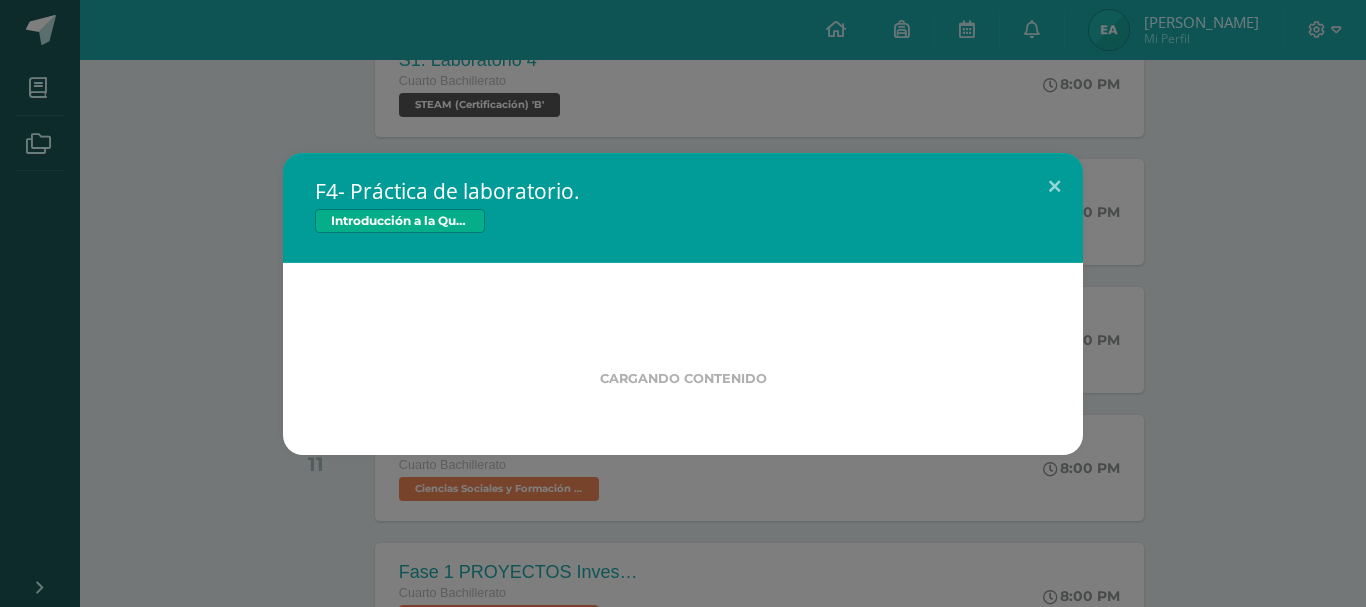 click on "F4- Práctica de laboratorio.
Introducción a la Química
Cargando contenido" at bounding box center [683, 304] 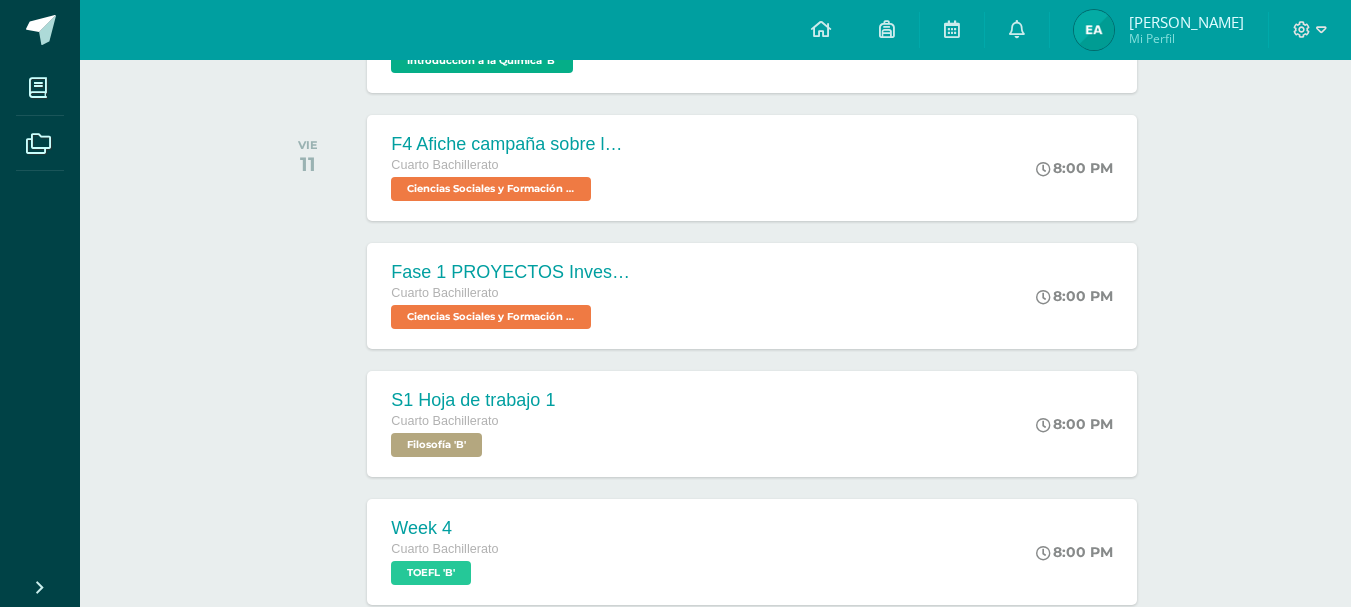 scroll, scrollTop: 2616, scrollLeft: 0, axis: vertical 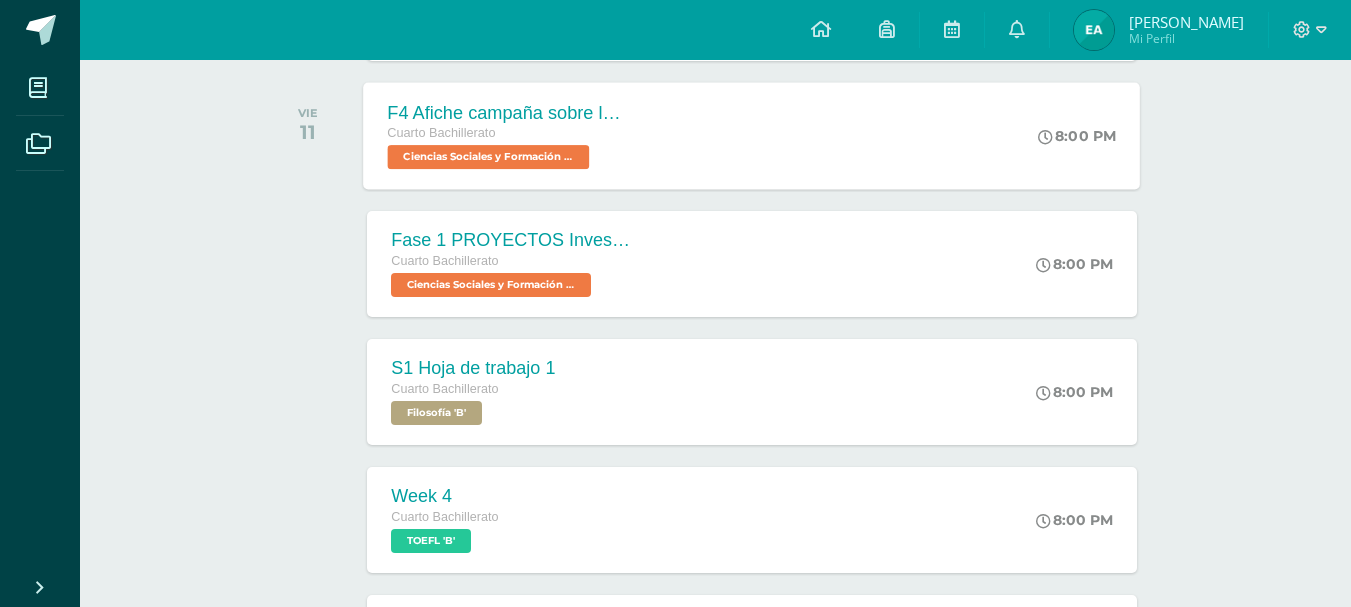 click on "F4 Afiche campaña sobre la educación
Cuarto Bachillerato
Ciencias Sociales y Formación Ciudadana 'B'
8:00 PM
F4 Afiche campaña sobre la educación
Ciencias Sociales y Formación Ciudadana
Cargando contenido" at bounding box center [752, 135] 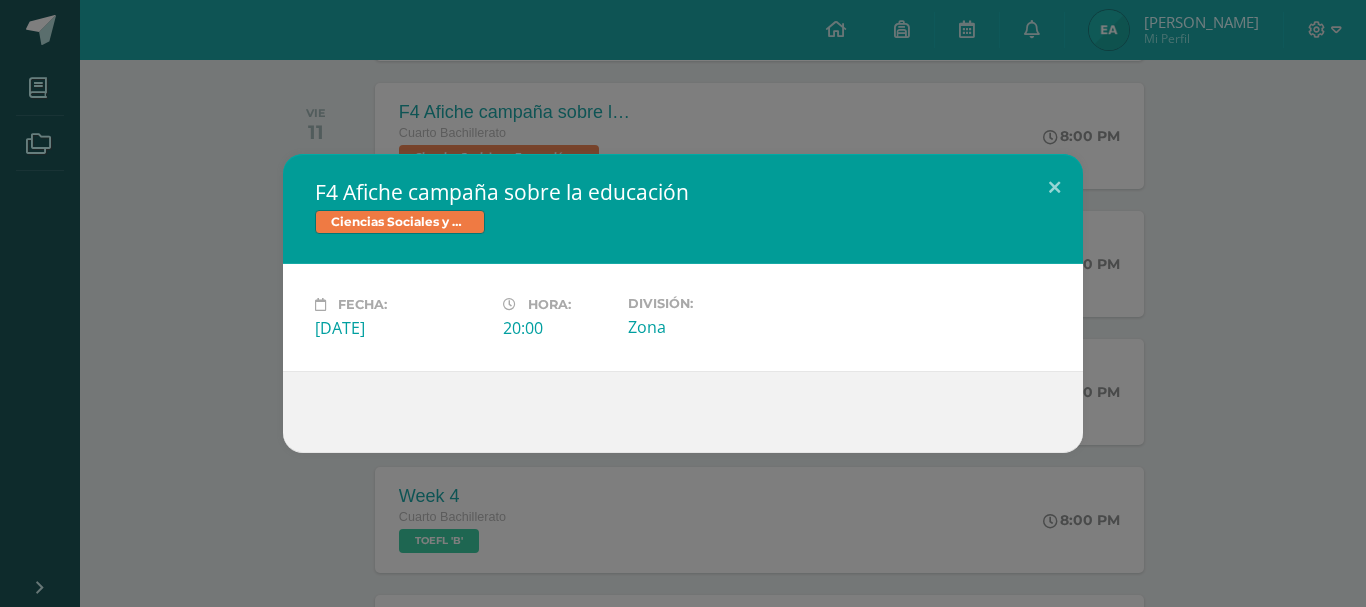 click on "F4 Afiche campaña sobre la educación
Ciencias Sociales y Formación Ciudadana
Fecha:
[DATE][PERSON_NAME]:
20:00
División:" at bounding box center (683, 303) 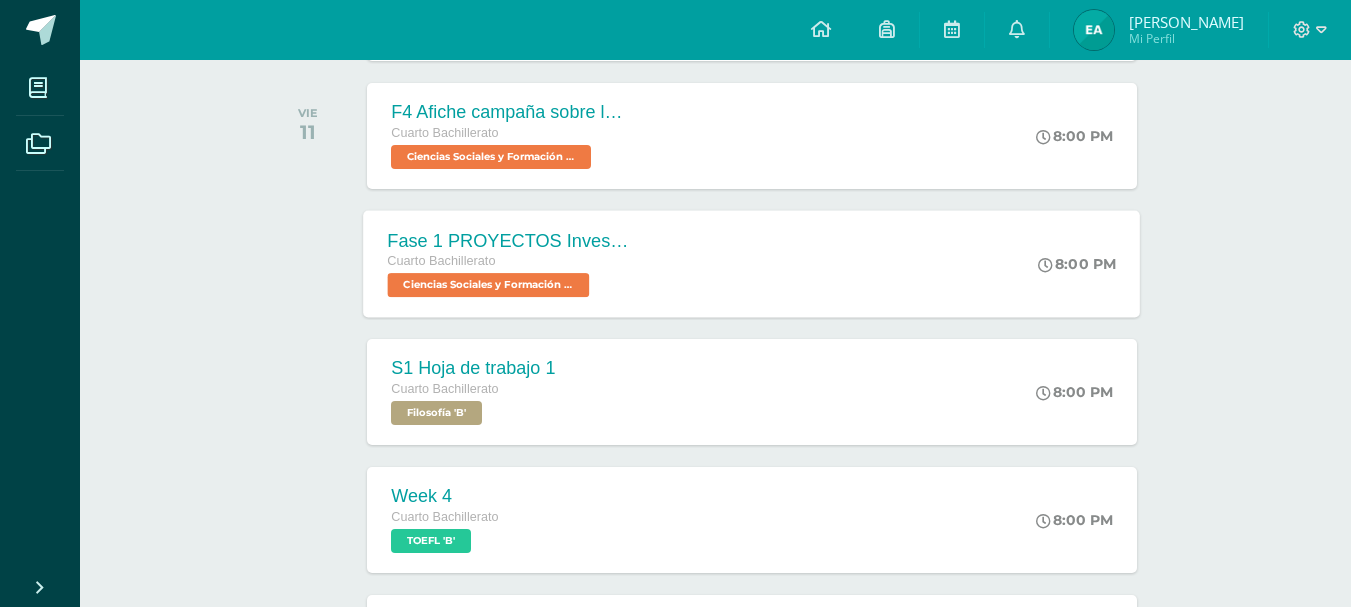 click on "Fase 1 PROYECTOS Investigación escrita
Cuarto Bachillerato
Ciencias Sociales y Formación Ciudadana 'B'
8:00 PM
Fase 1 PROYECTOS Investigación escrita
Ciencias Sociales y Formación Ciudadana
Cargando contenido" at bounding box center (752, 263) 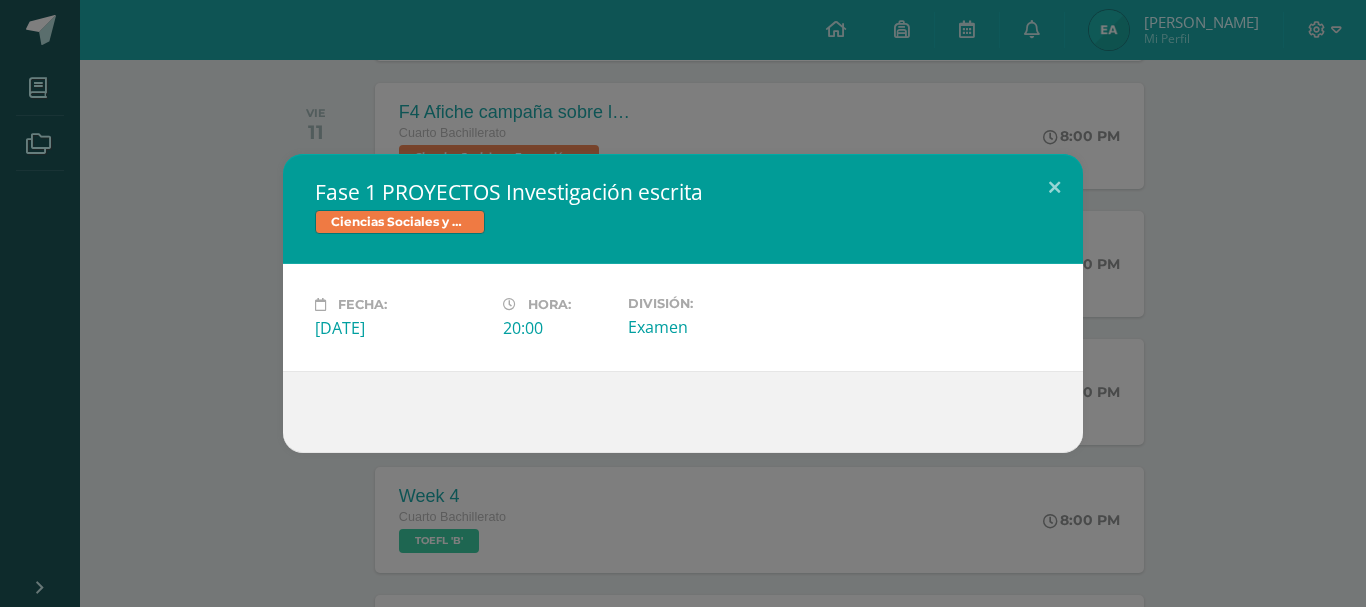 click on "Fase 1 PROYECTOS Investigación escrita
Ciencias Sociales y Formación Ciudadana
Fecha:
[DATE][PERSON_NAME]:
20:00
División:" at bounding box center (683, 303) 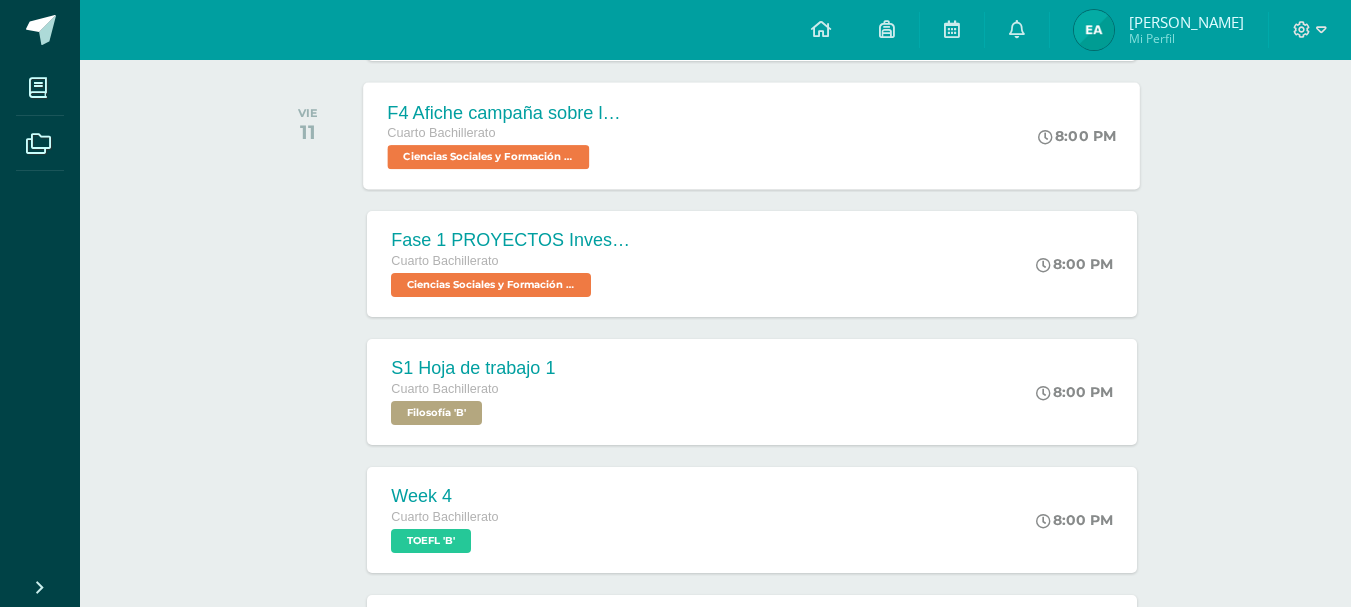 click on "F4 Afiche campaña sobre la educación
Cuarto Bachillerato
Ciencias Sociales y Formación Ciudadana 'B'
8:00 PM
F4 Afiche campaña sobre la educación
Ciencias Sociales y Formación Ciudadana
Fecha:" at bounding box center [752, 135] 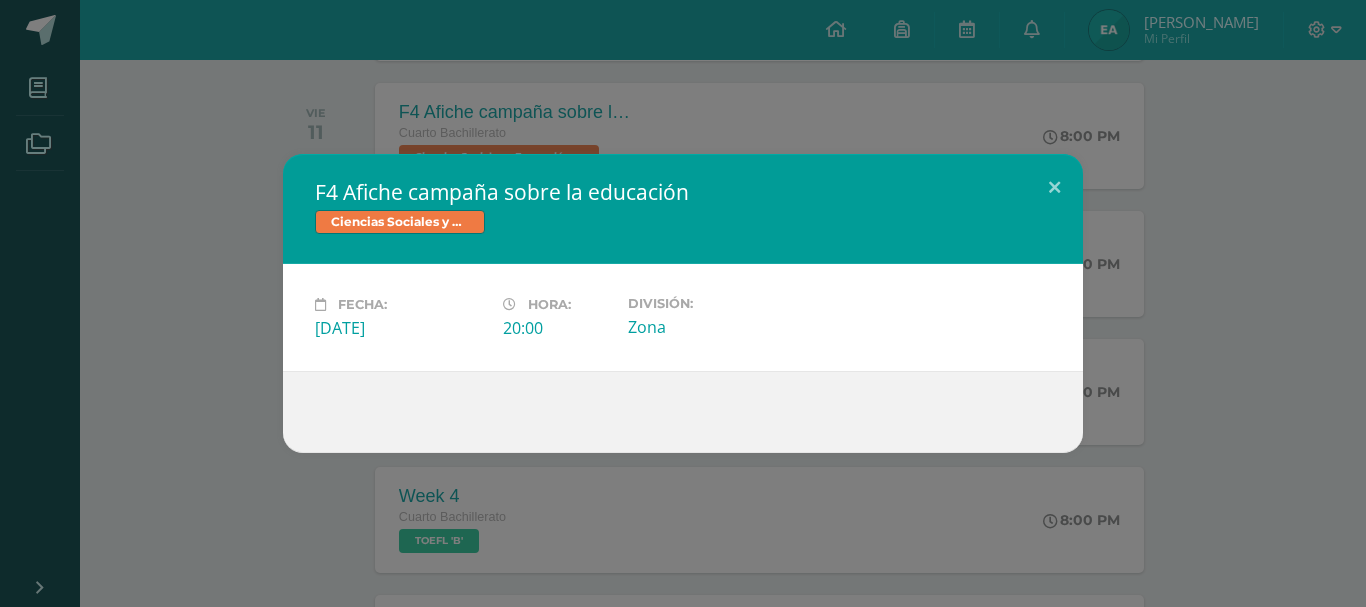 click on "F4 Afiche campaña sobre la educación
Ciencias Sociales y Formación Ciudadana
Fecha:
[DATE][PERSON_NAME]:
20:00
División:" at bounding box center [683, 303] 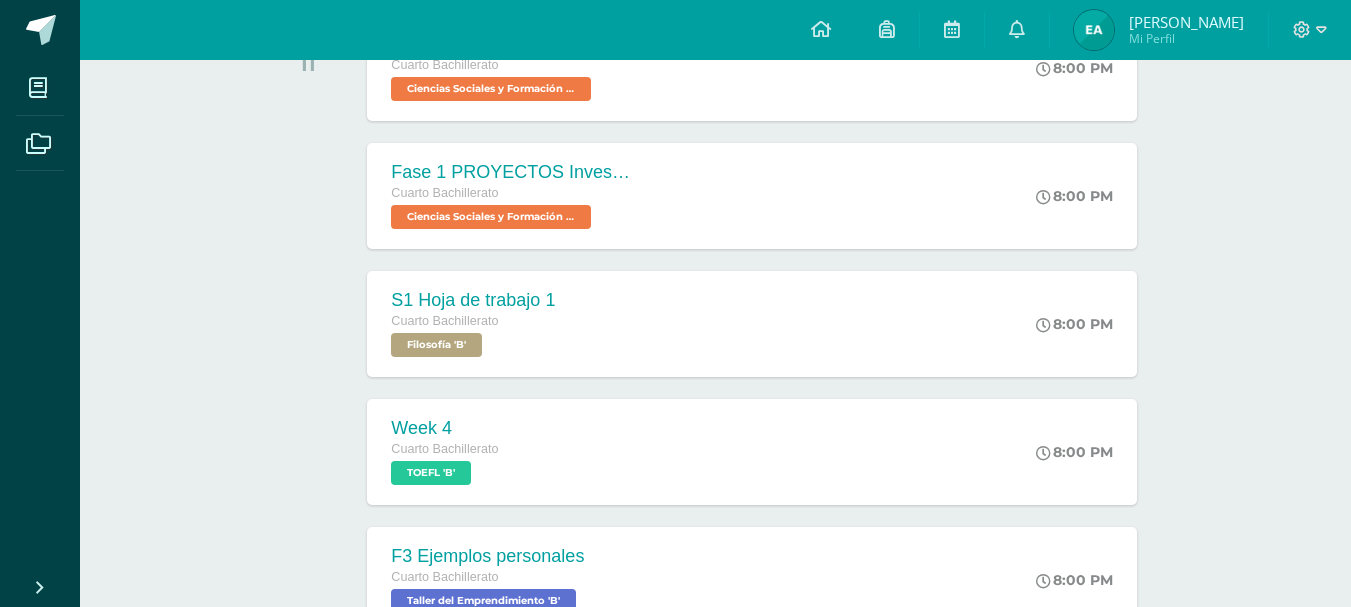 scroll, scrollTop: 2753, scrollLeft: 0, axis: vertical 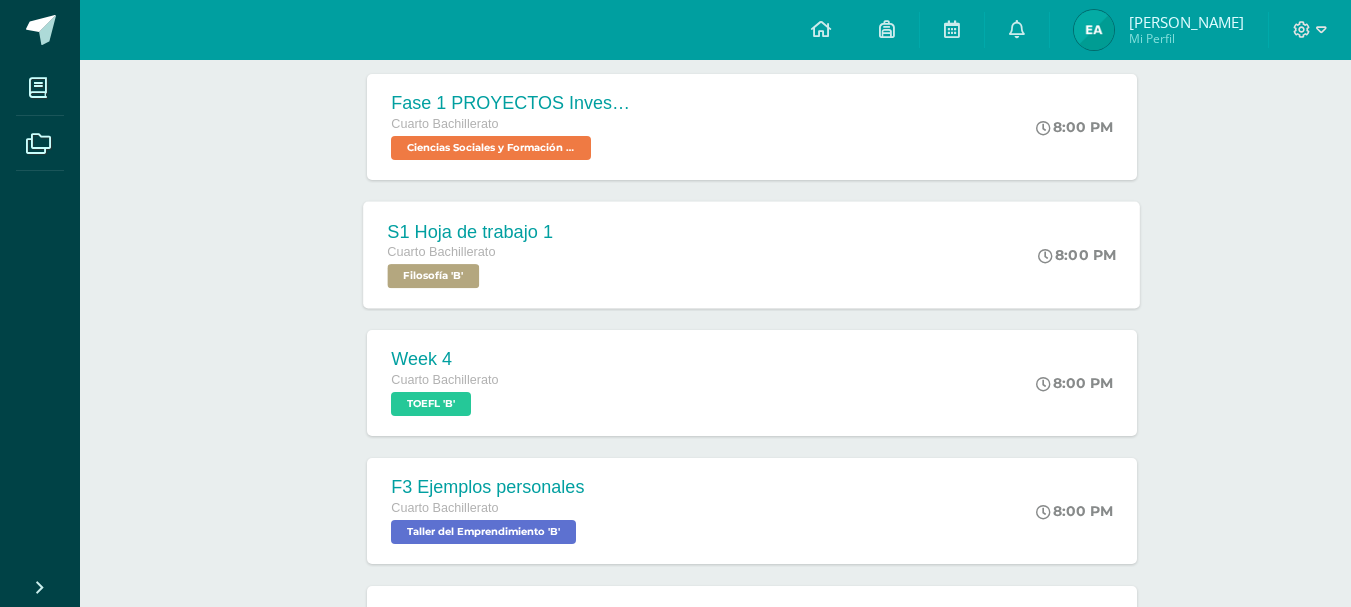 click on "S1 Hoja de trabajo 1
Cuarto Bachillerato
Filosofía 'B'
8:00 PM
S1 Hoja de trabajo 1
Filosofía
Cargando contenido" at bounding box center (752, 254) 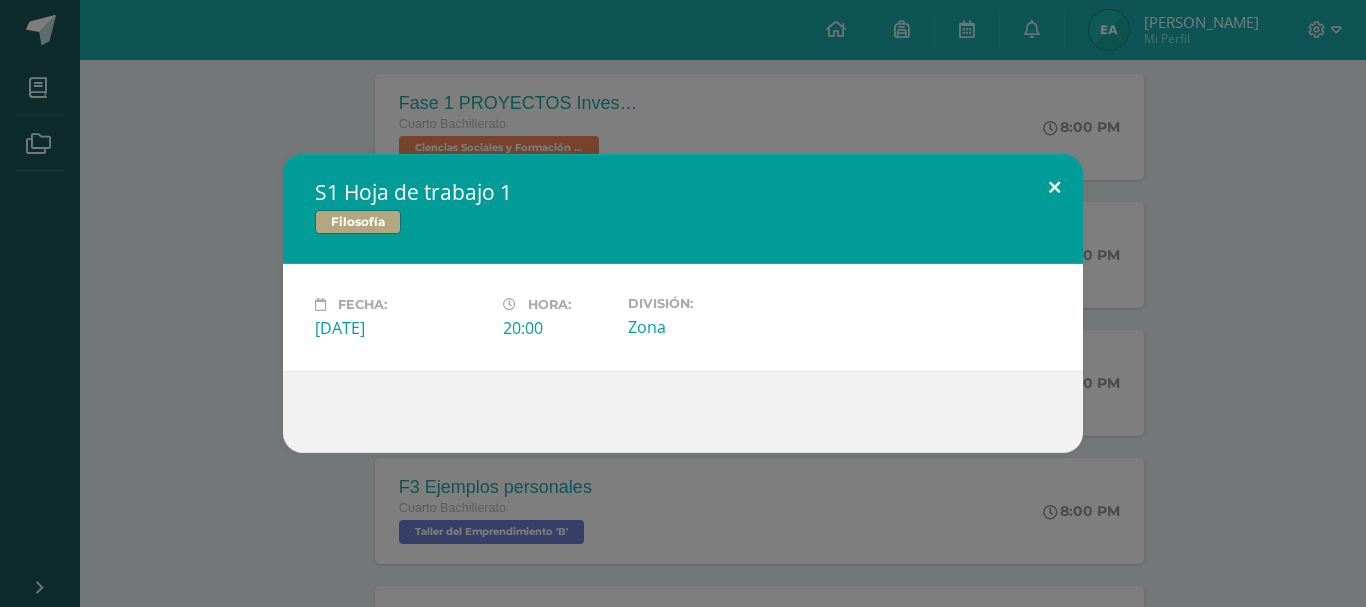click at bounding box center (1054, 188) 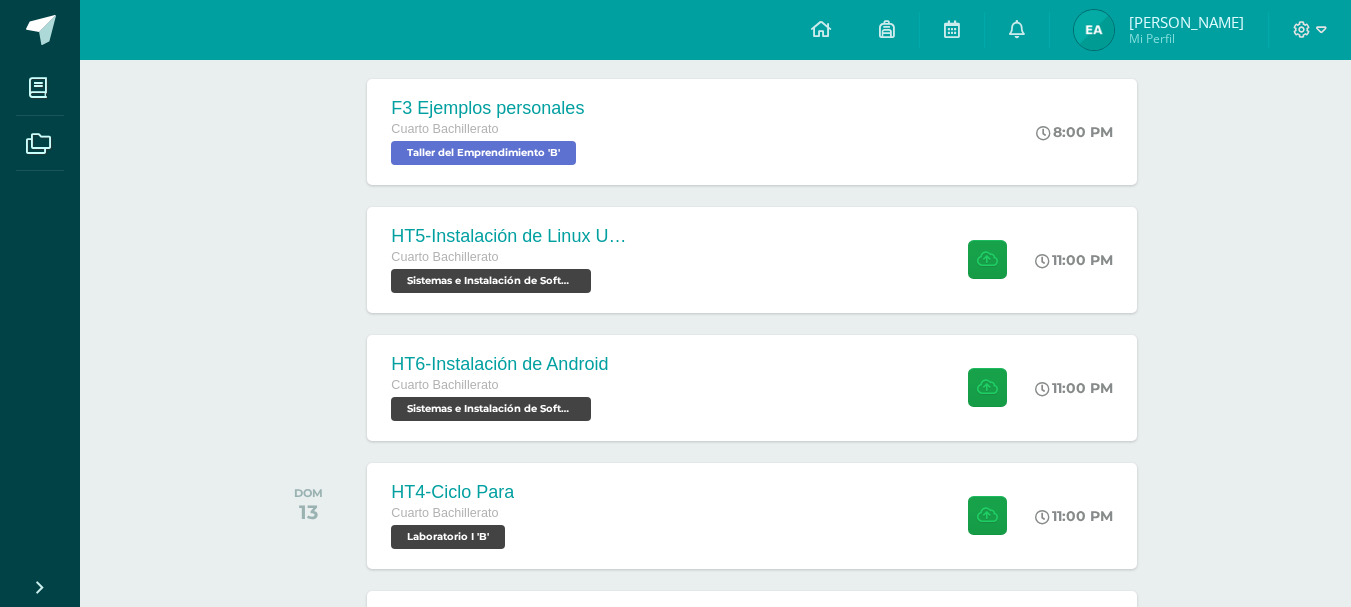 scroll, scrollTop: 3113, scrollLeft: 0, axis: vertical 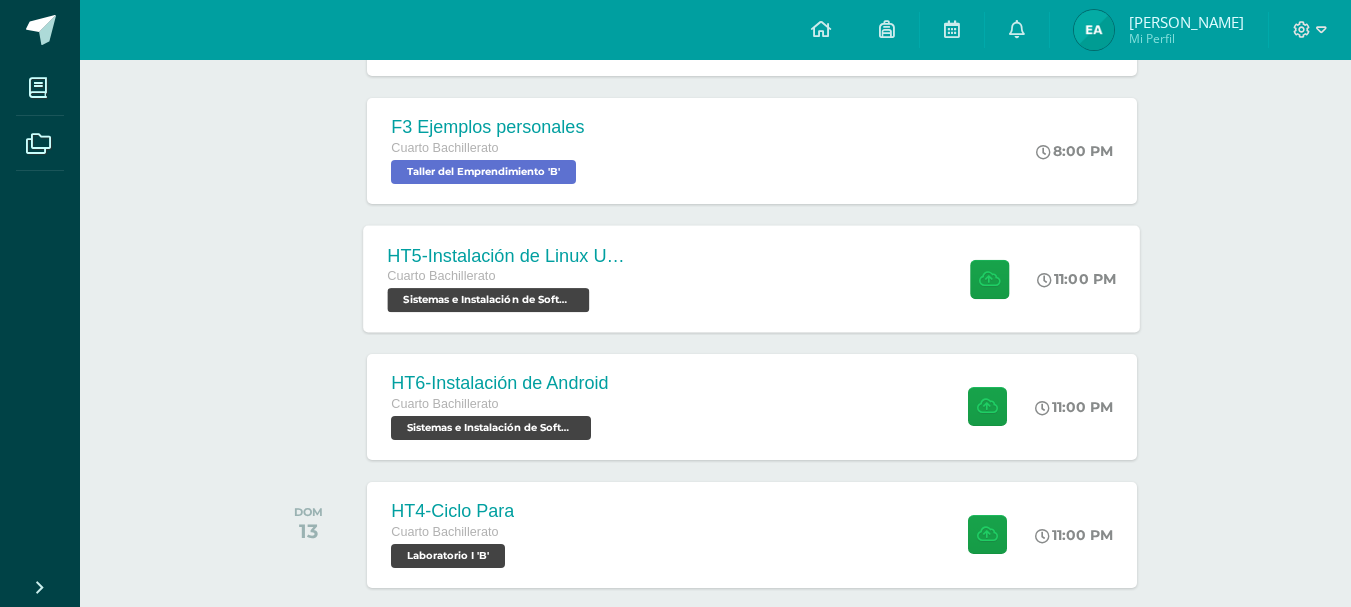 click on "HT5-Instalación de Linux Ubuntu
Cuarto Bachillerato
Sistemas e Instalación de Software 'B'
11:00 PM
HT5-Instalación de Linux Ubuntu
Sistemas e Instalación de Software" at bounding box center [752, 278] 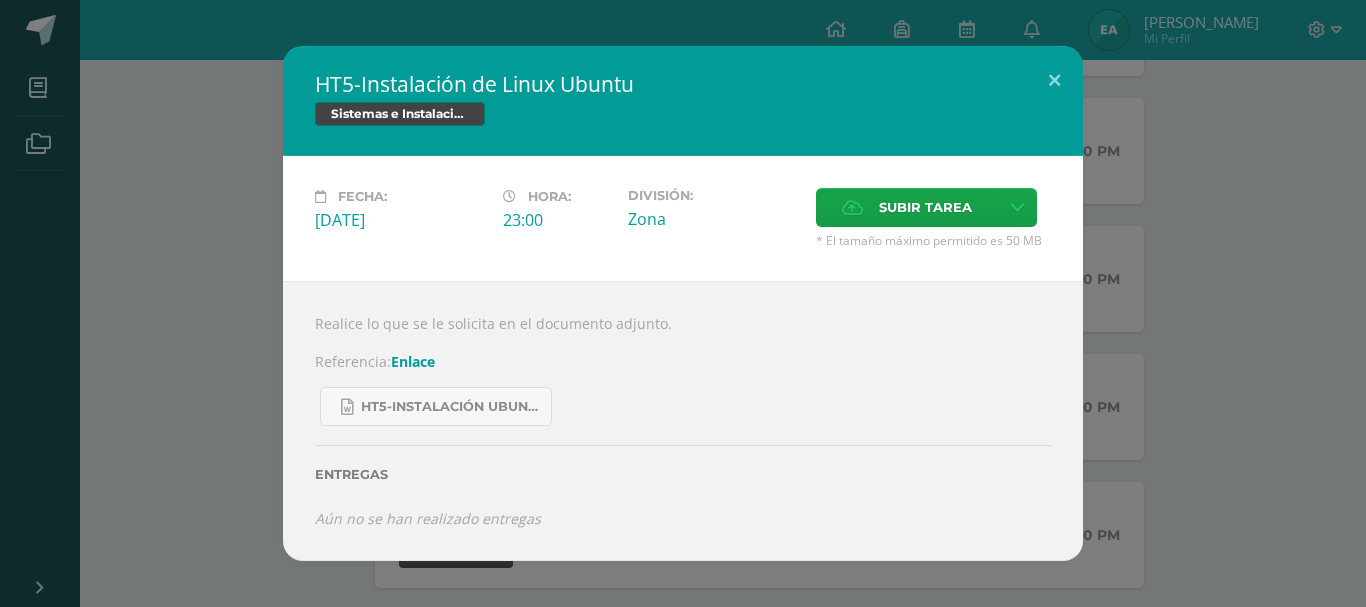 click on "HT5-Instalación de Linux Ubuntu
Sistemas e Instalación de Software
Fecha:
[DATE][PERSON_NAME]:
23:00
División:" at bounding box center (683, 303) 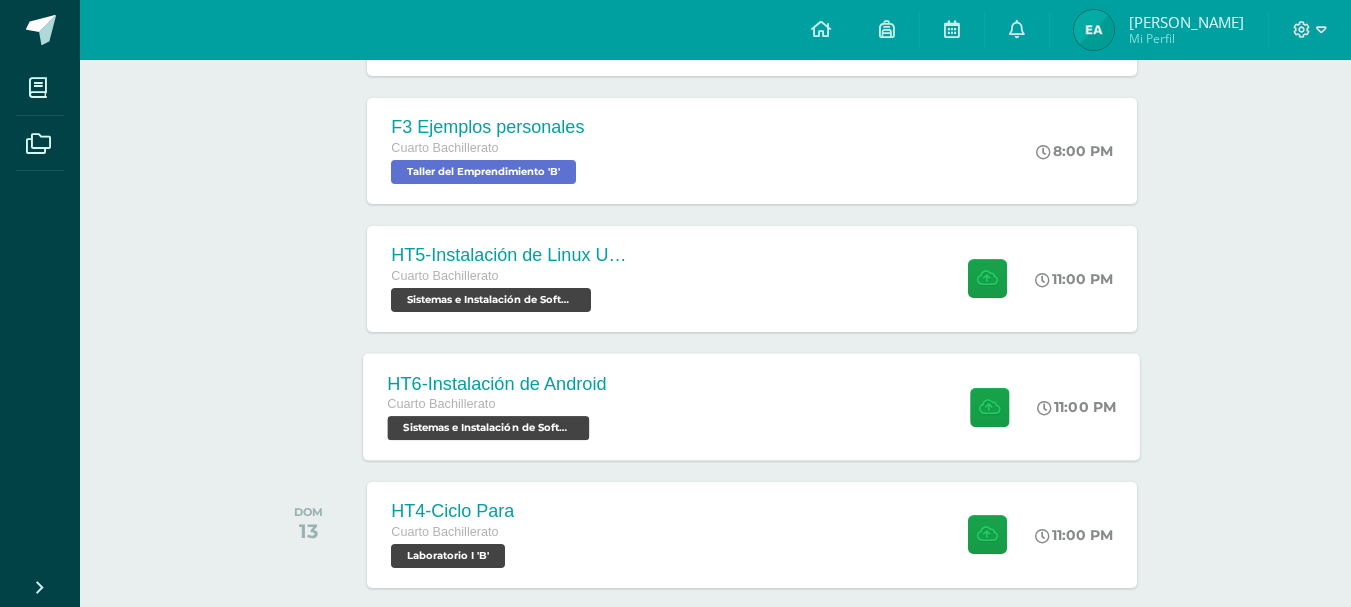 click on "HT6-Instalación de Android
Cuarto Bachillerato
Sistemas e Instalación de Software 'B'
11:00 PM
HT6-Instalación de Android
Sistemas e Instalación de Software" at bounding box center [752, 406] 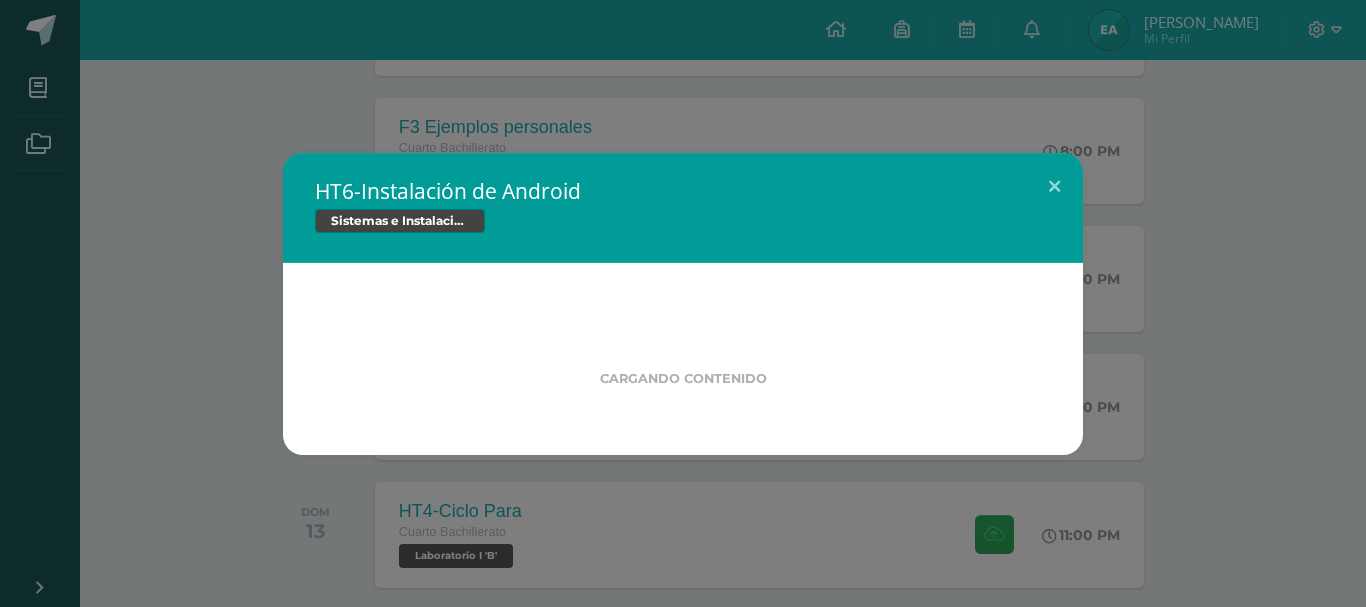 click on "HT6-Instalación de Android
Sistemas e Instalación de Software
Cargando contenido
Loading..." at bounding box center [683, 303] 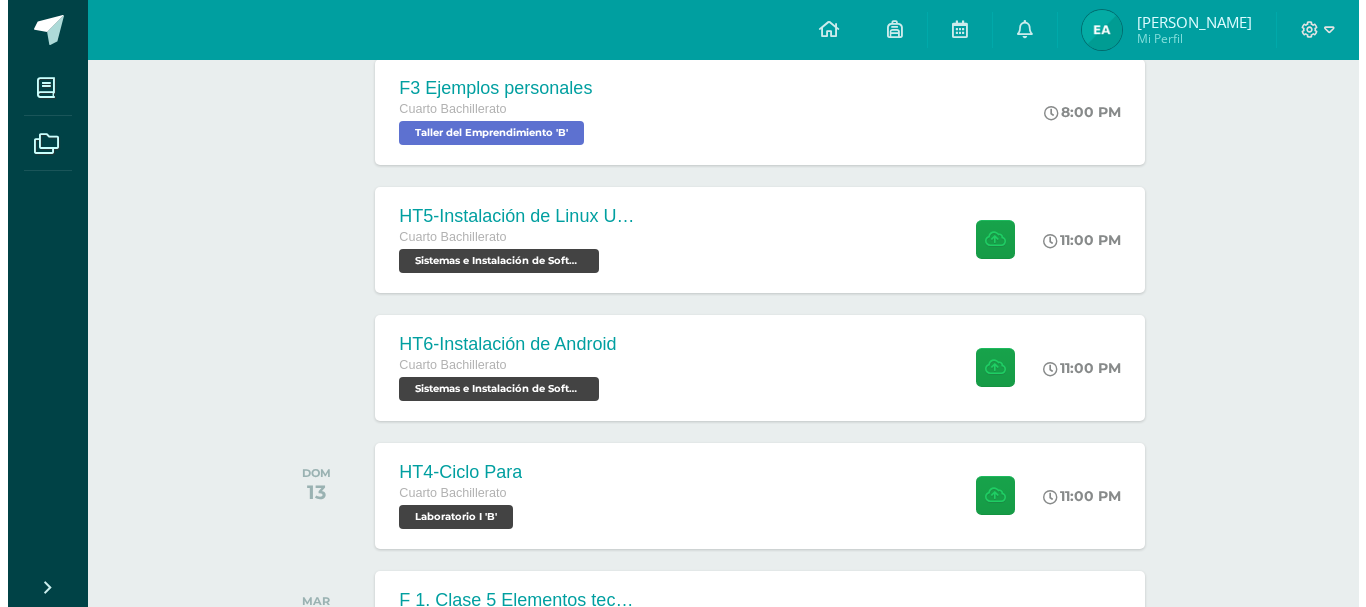 scroll, scrollTop: 3171, scrollLeft: 0, axis: vertical 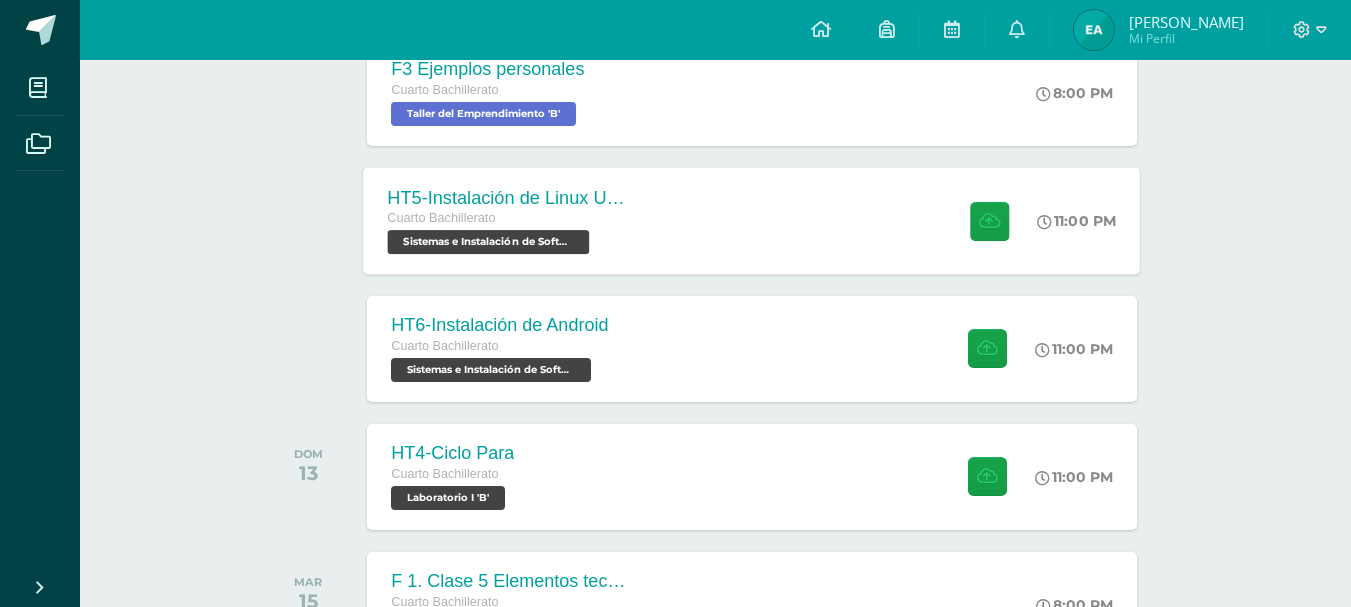 click on "HT5-Instalación de Linux Ubuntu
Cuarto Bachillerato
Sistemas e Instalación de Software 'B'" at bounding box center (509, 220) 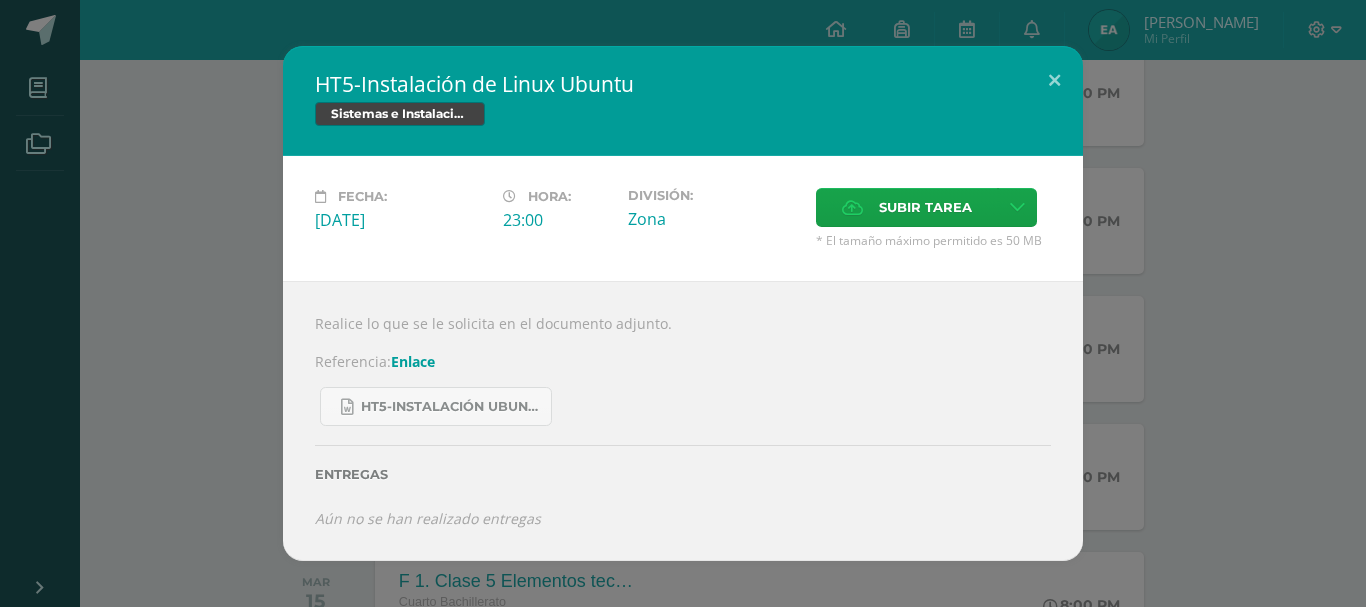 click on "Enlace" at bounding box center (413, 361) 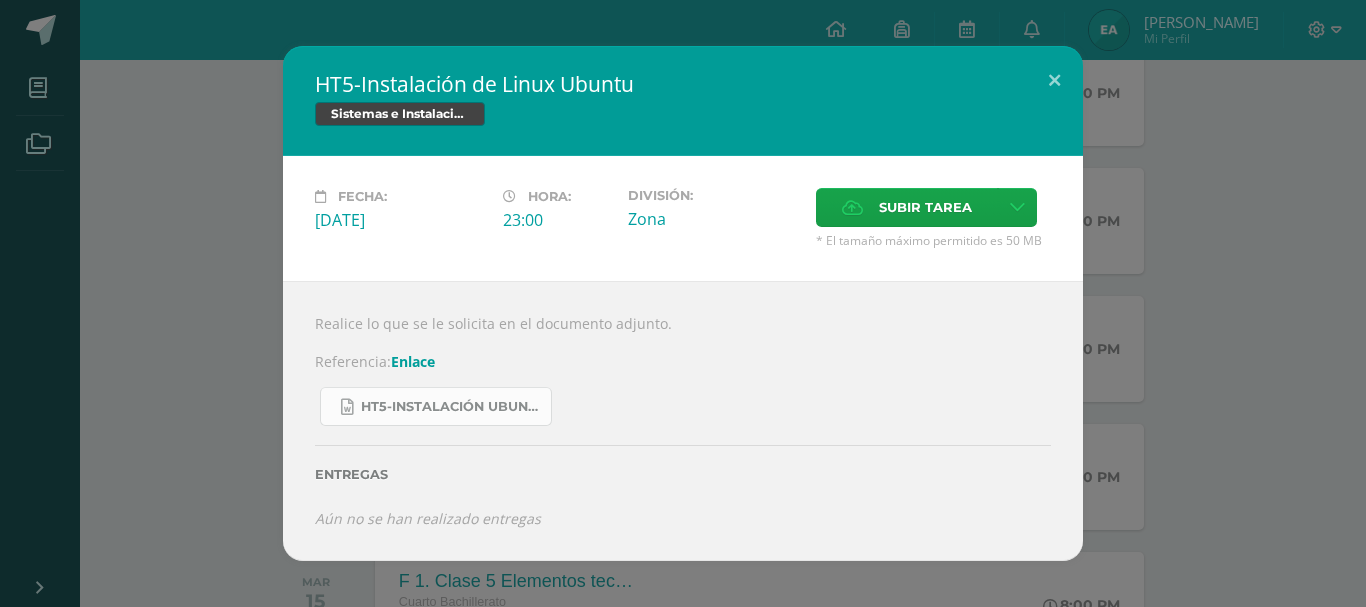 click on "HT5-Instalación Ubuntu 13.docx" at bounding box center [451, 407] 